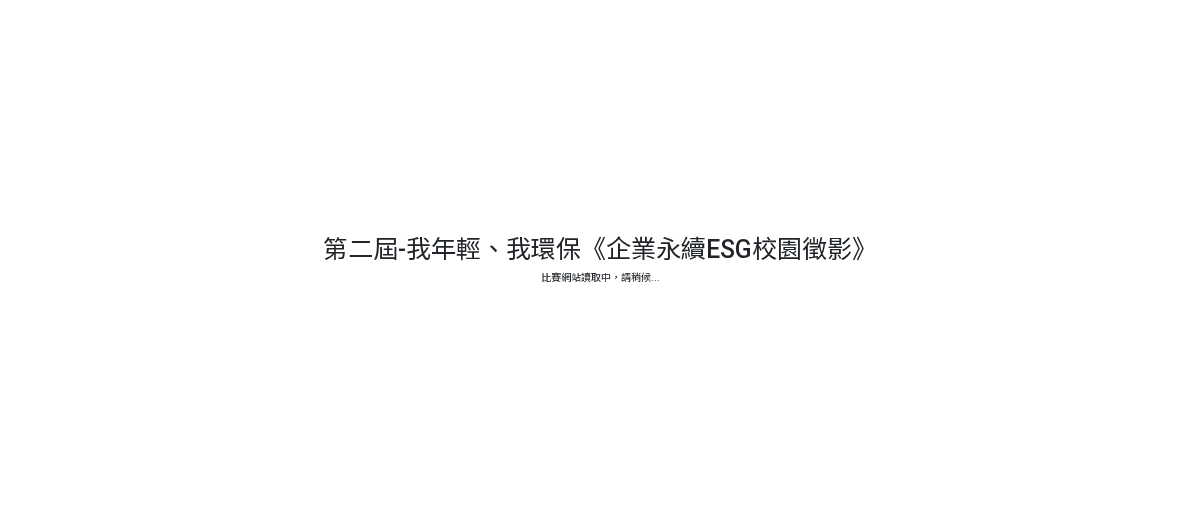 scroll, scrollTop: 0, scrollLeft: 0, axis: both 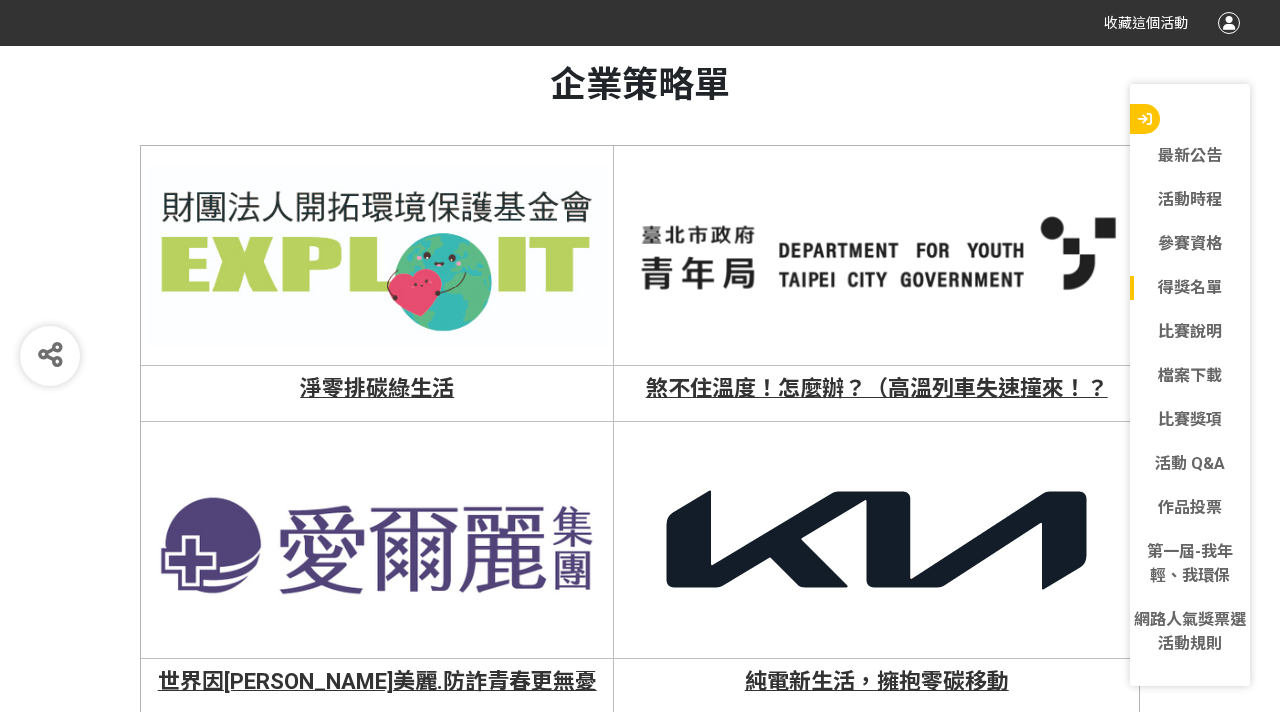 click on "淨零排碳綠生活" at bounding box center (377, 388) 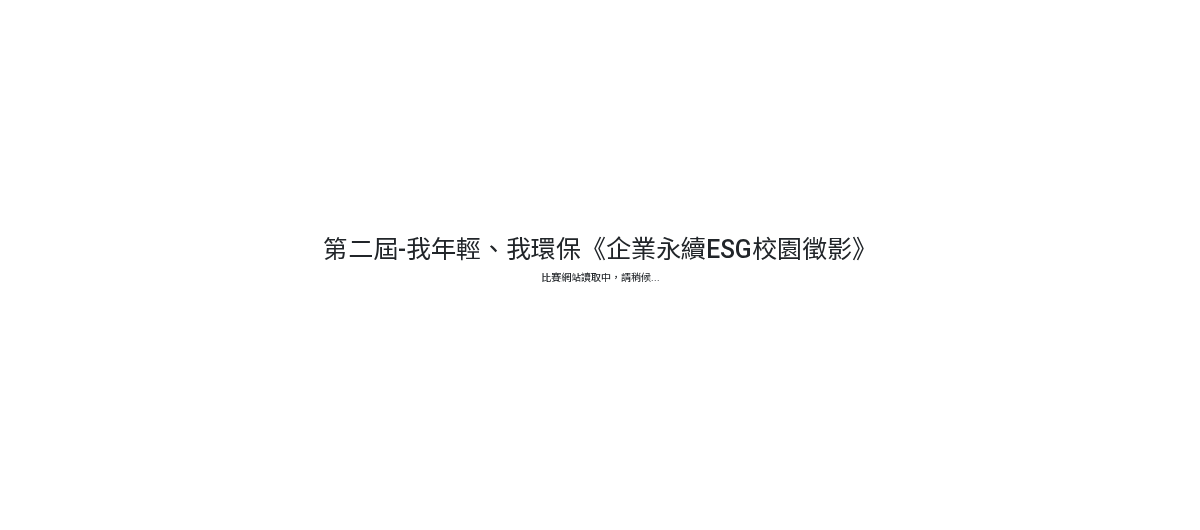 scroll, scrollTop: 0, scrollLeft: 0, axis: both 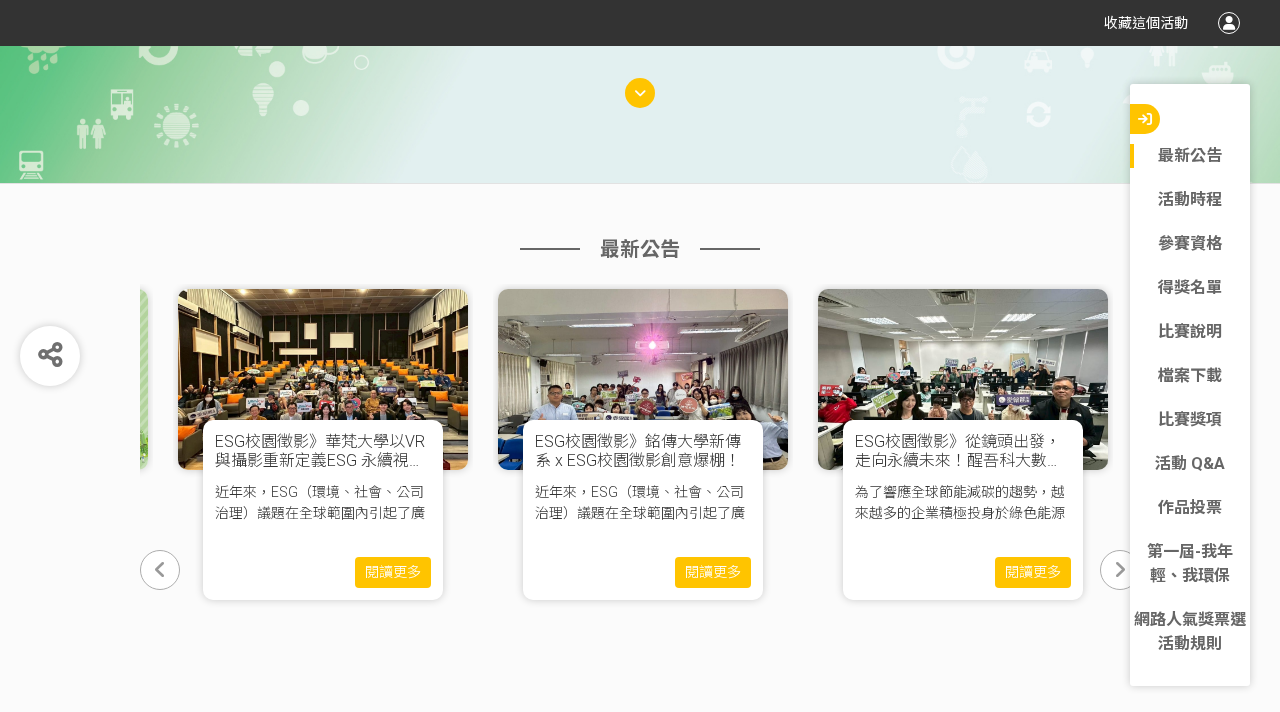 click at bounding box center (1120, 570) 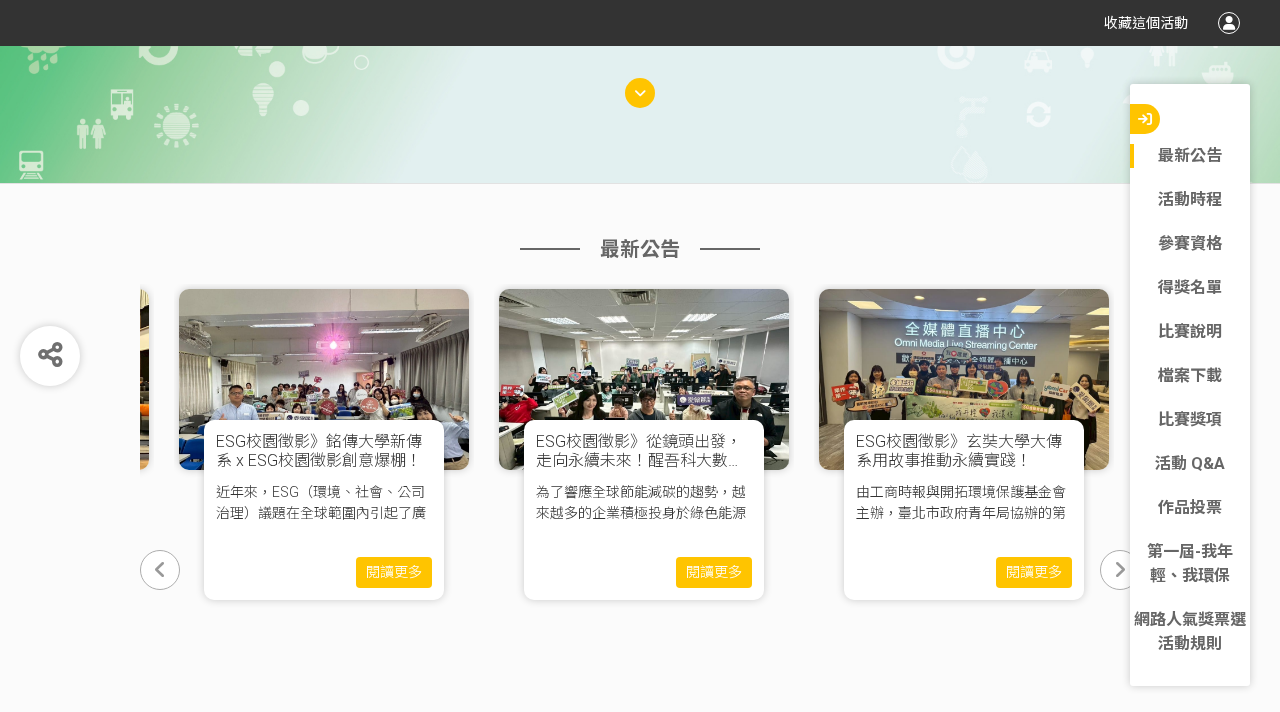 click at bounding box center (1120, 570) 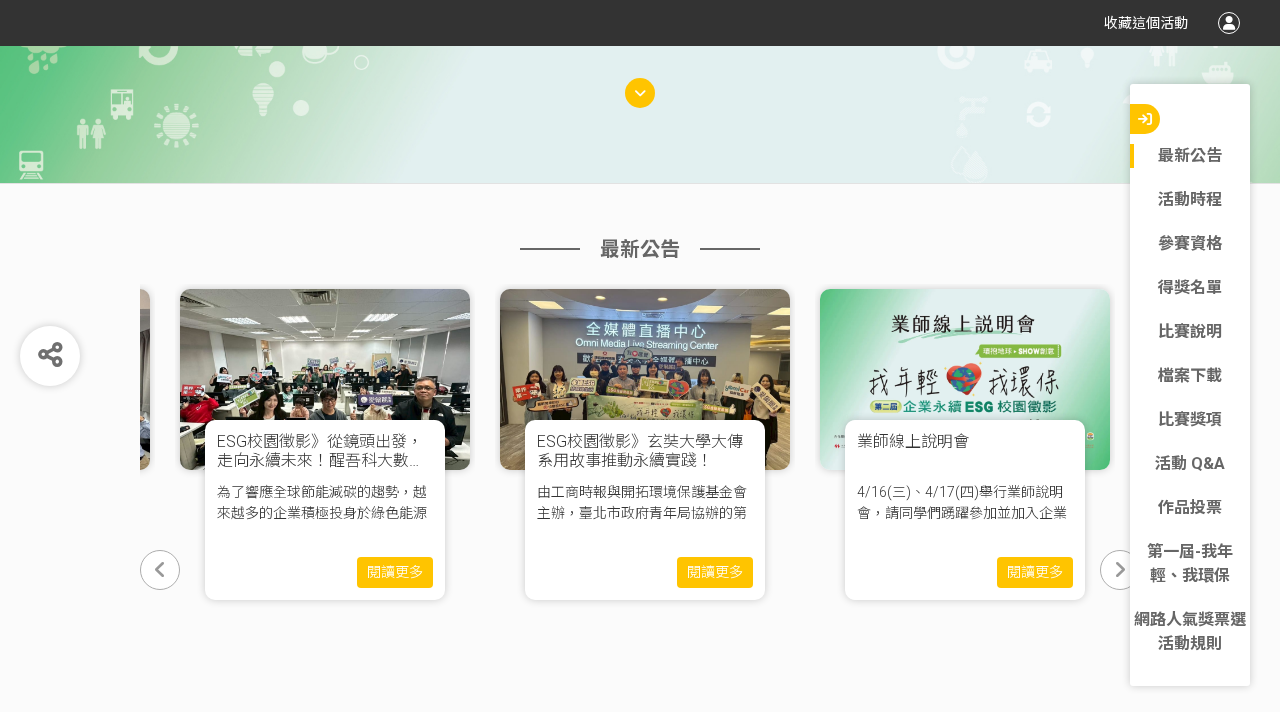 click at bounding box center (1120, 570) 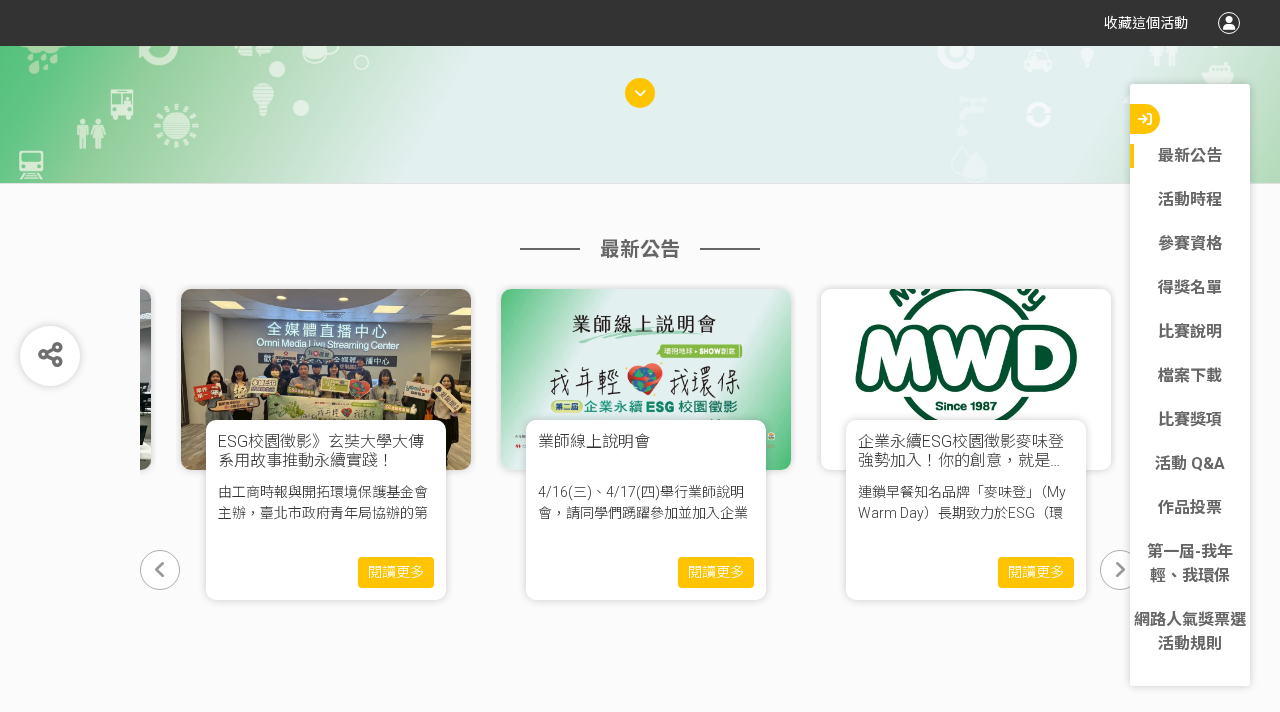 click at bounding box center [1120, 570] 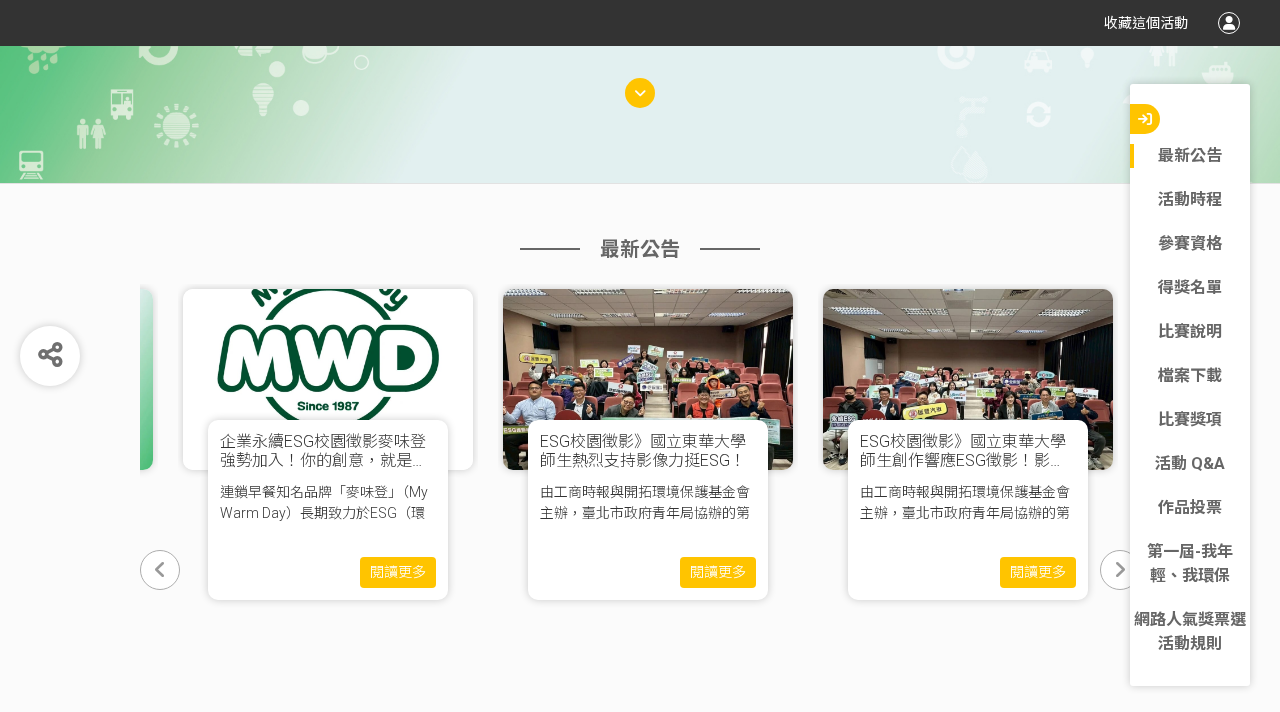 click at bounding box center (1120, 570) 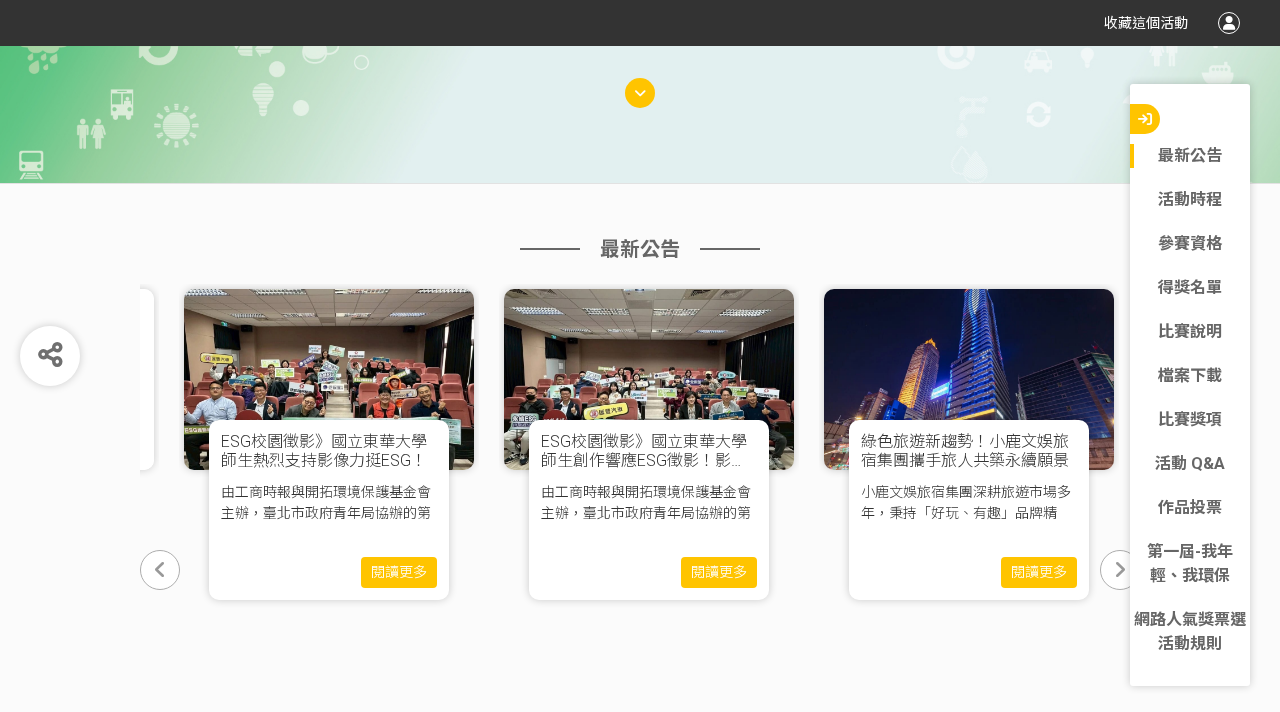 click at bounding box center (1120, 570) 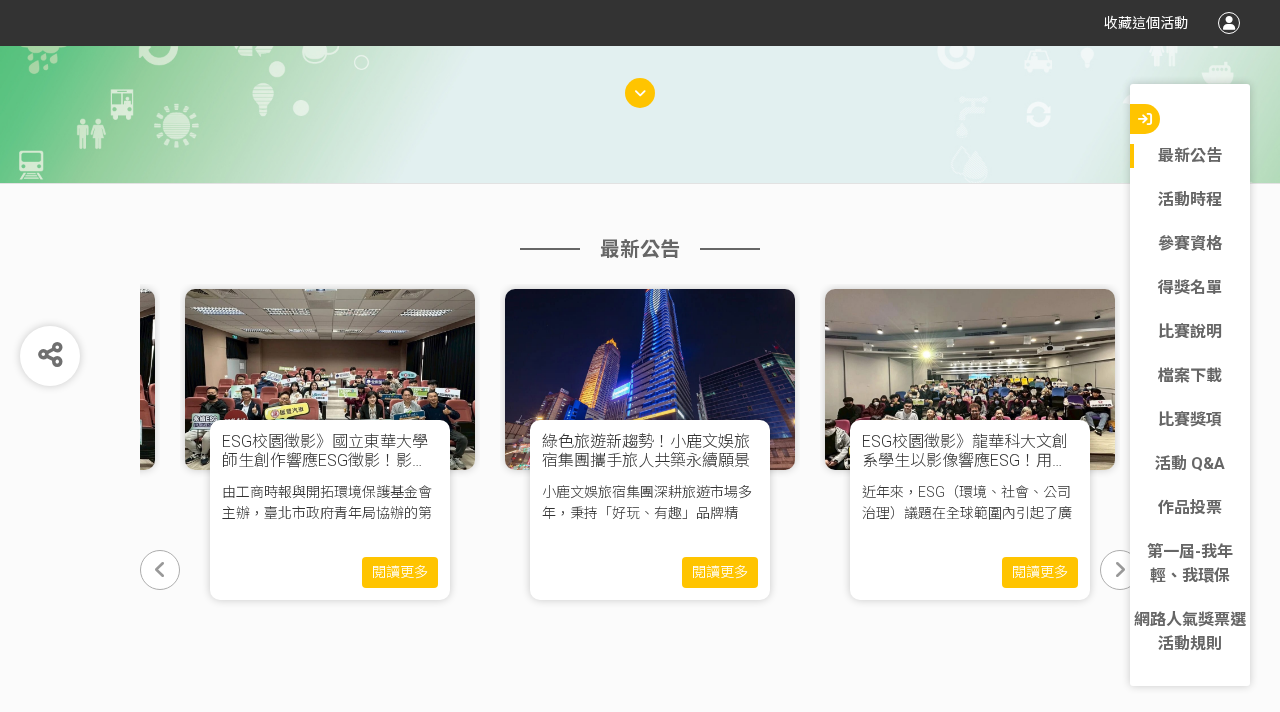 click at bounding box center [1120, 570] 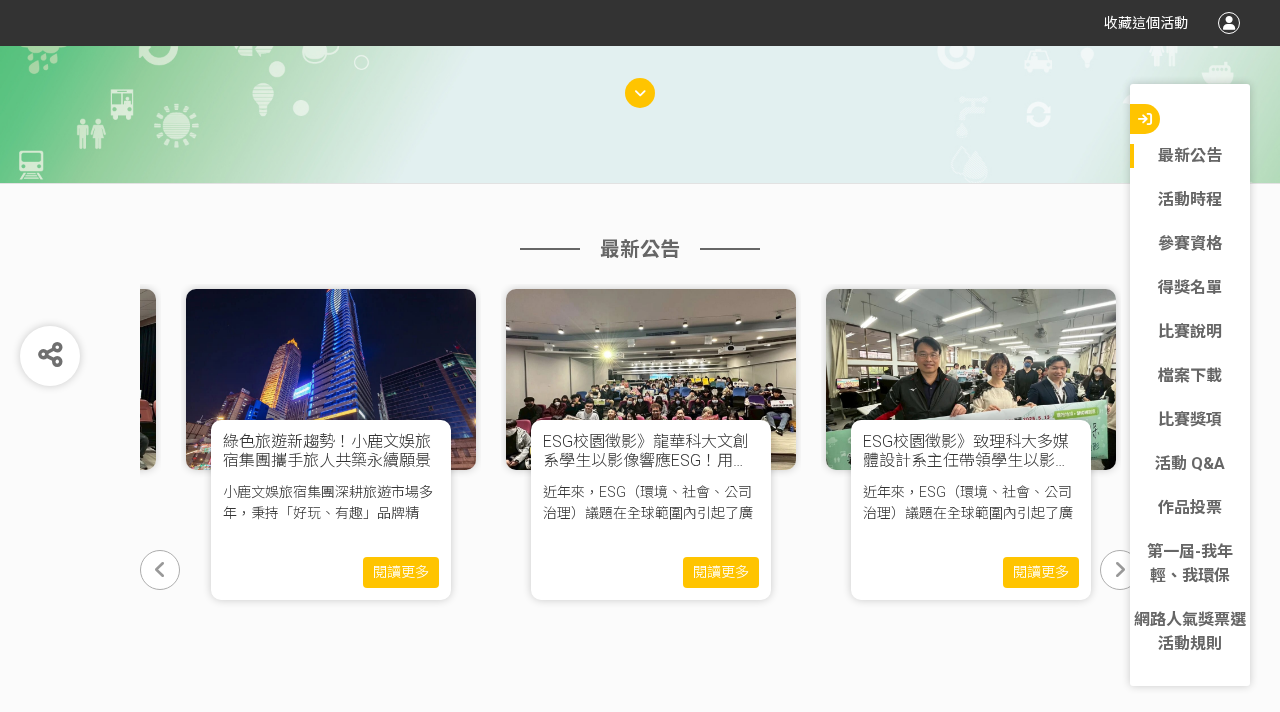 click at bounding box center [1120, 570] 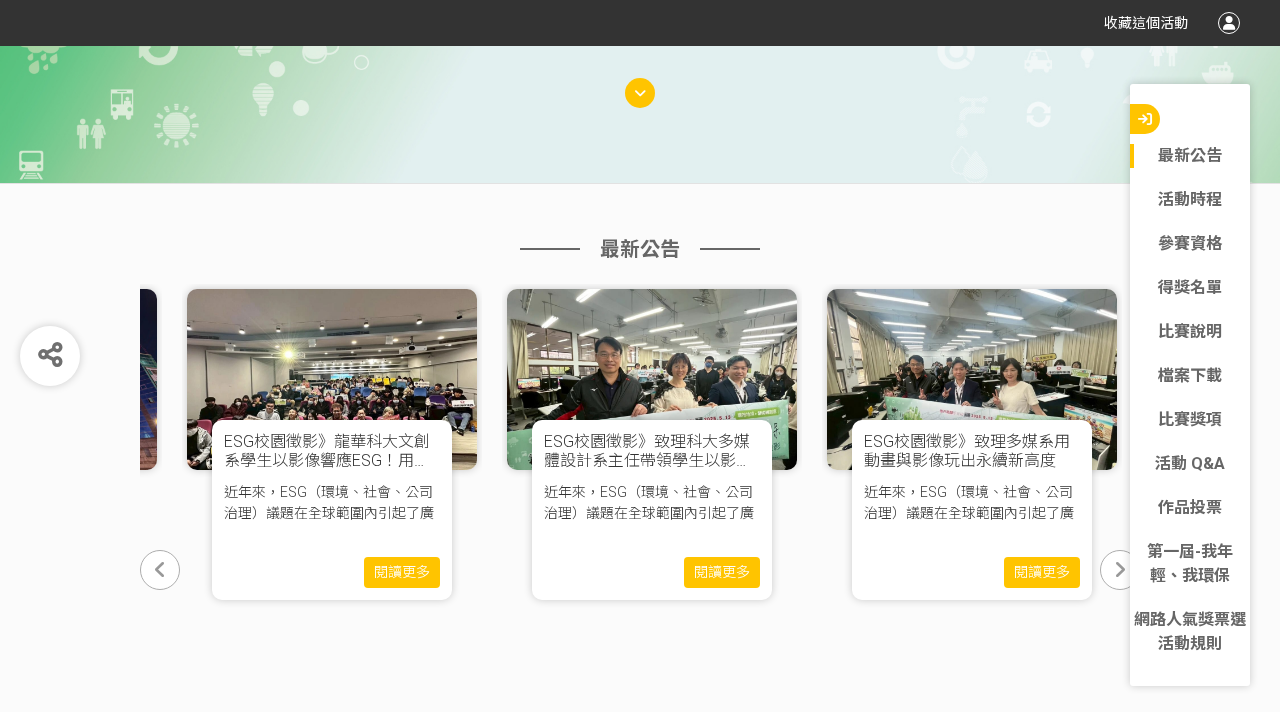 click at bounding box center [1120, 570] 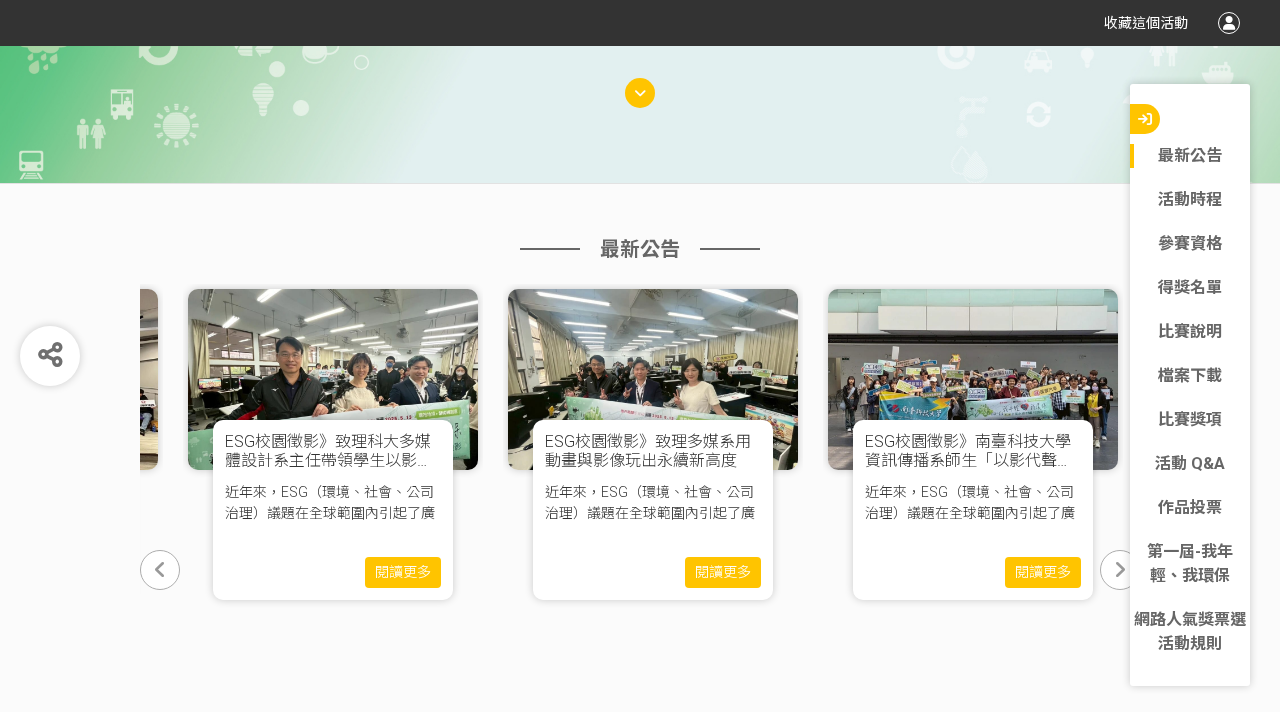 click at bounding box center (1120, 570) 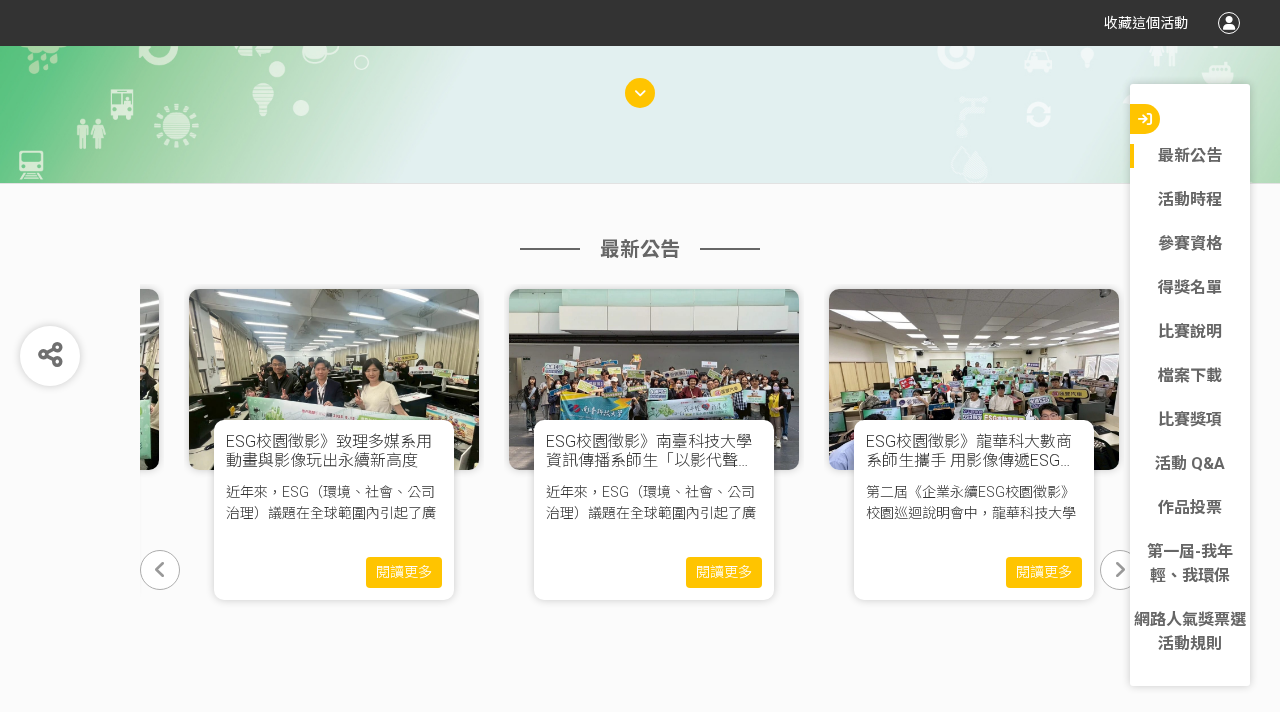 click at bounding box center (1120, 570) 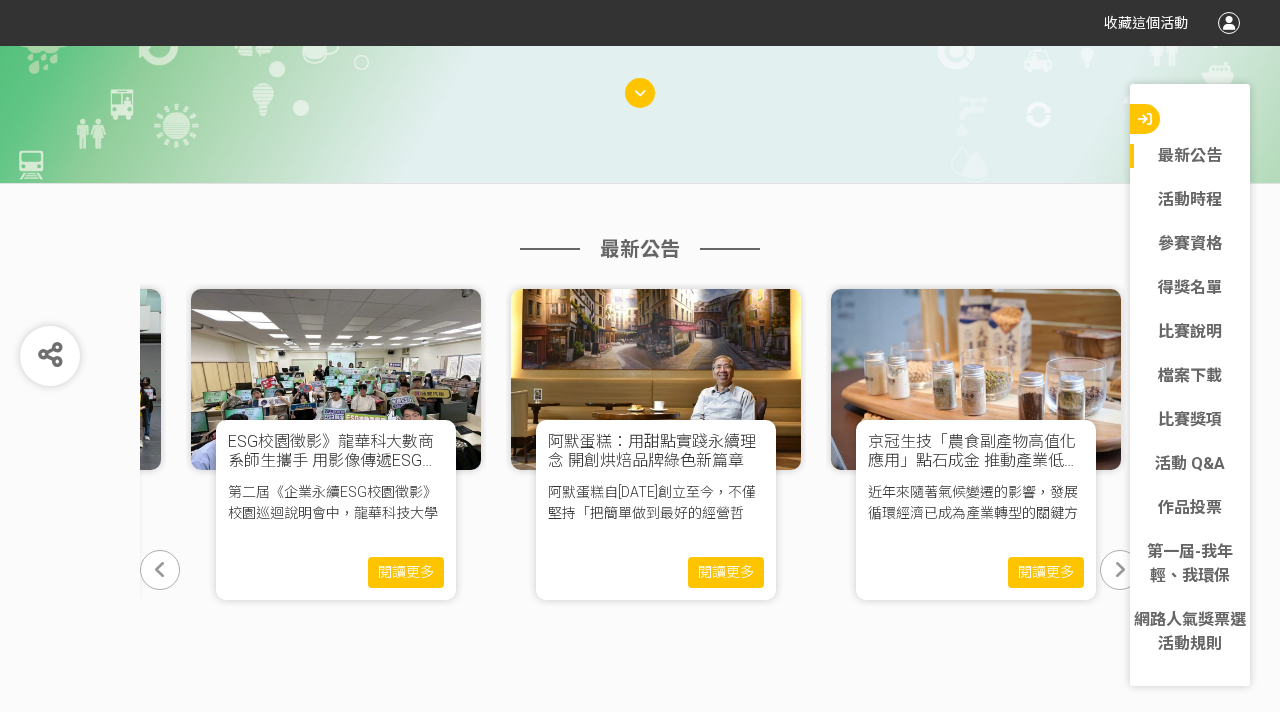 click at bounding box center [1120, 570] 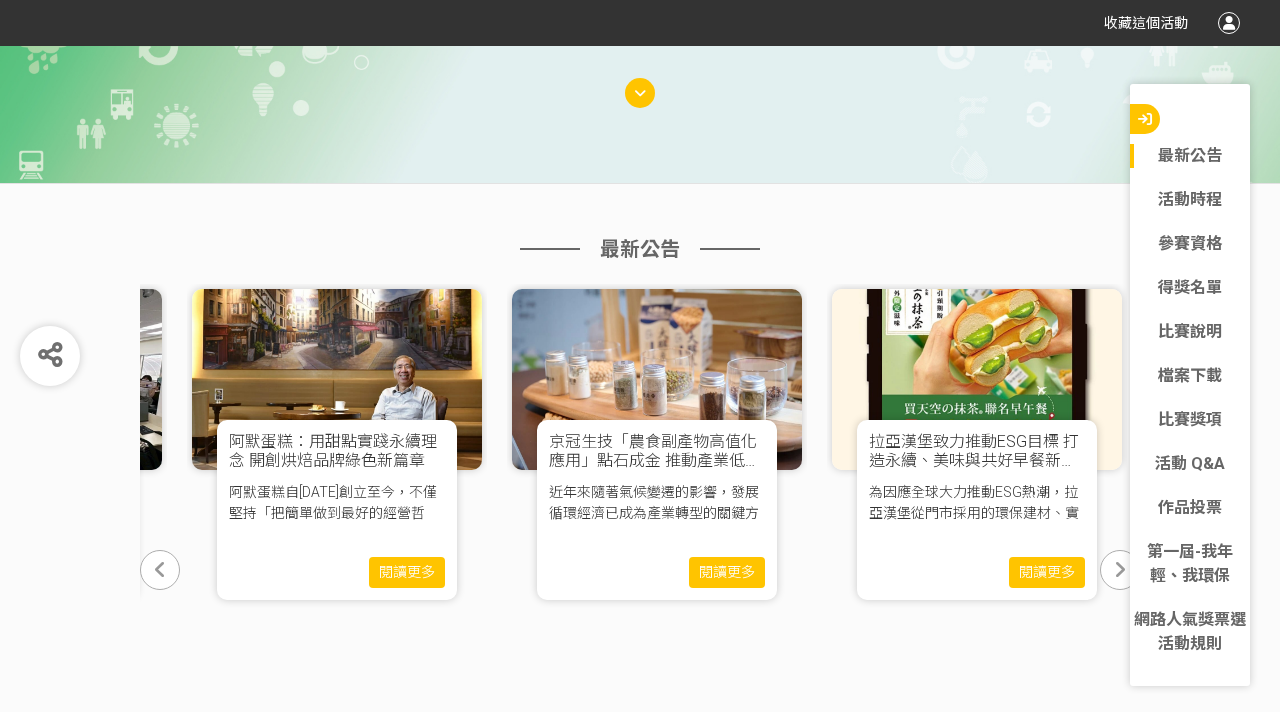 click at bounding box center (1120, 570) 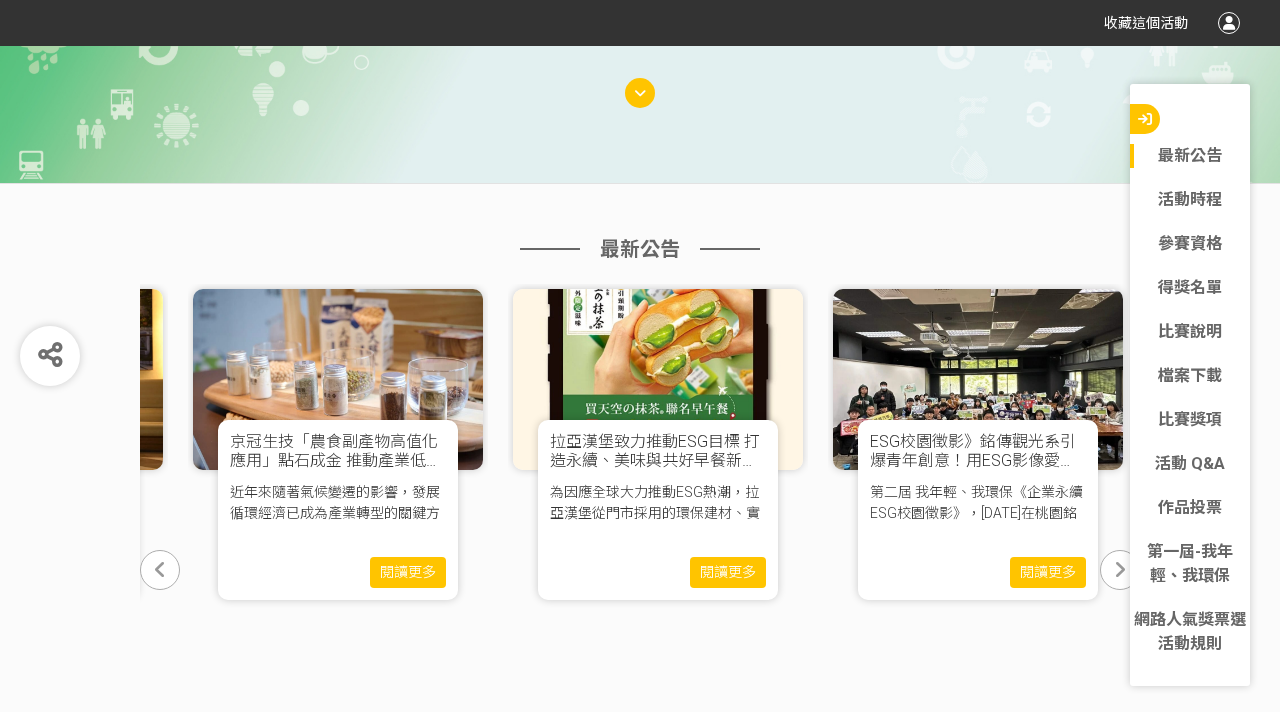 click at bounding box center (1120, 570) 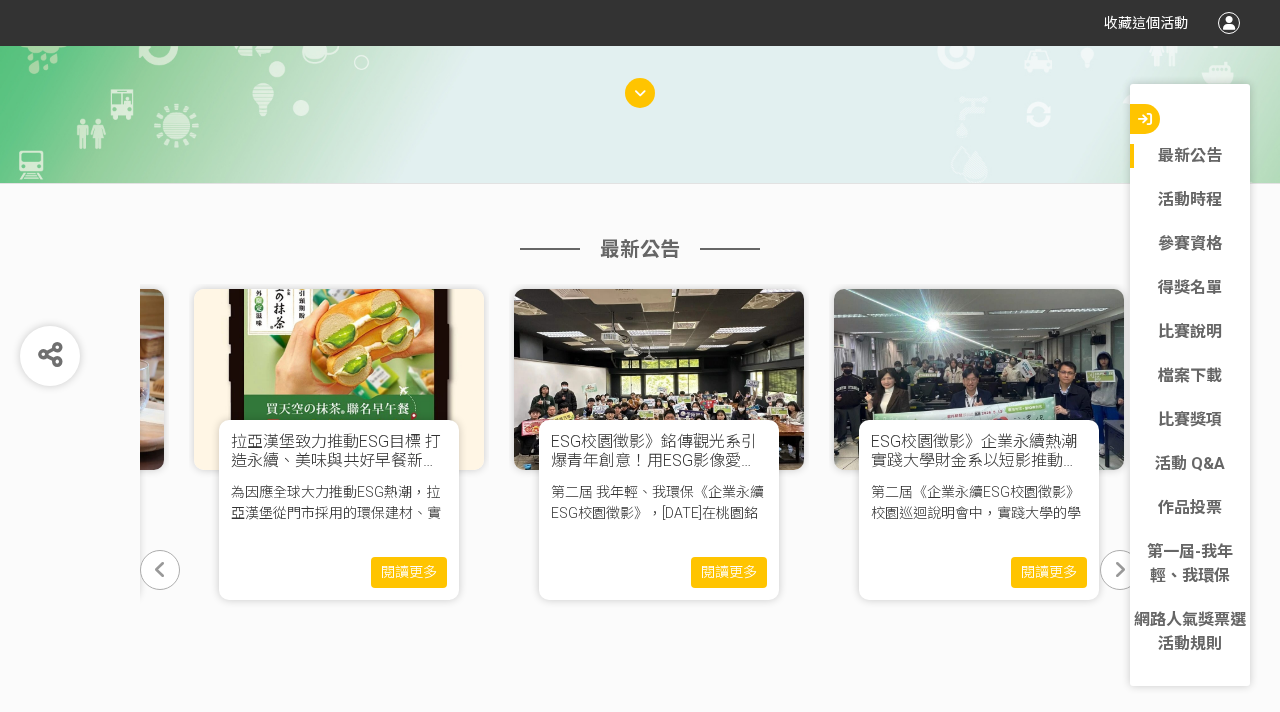 click at bounding box center (1120, 570) 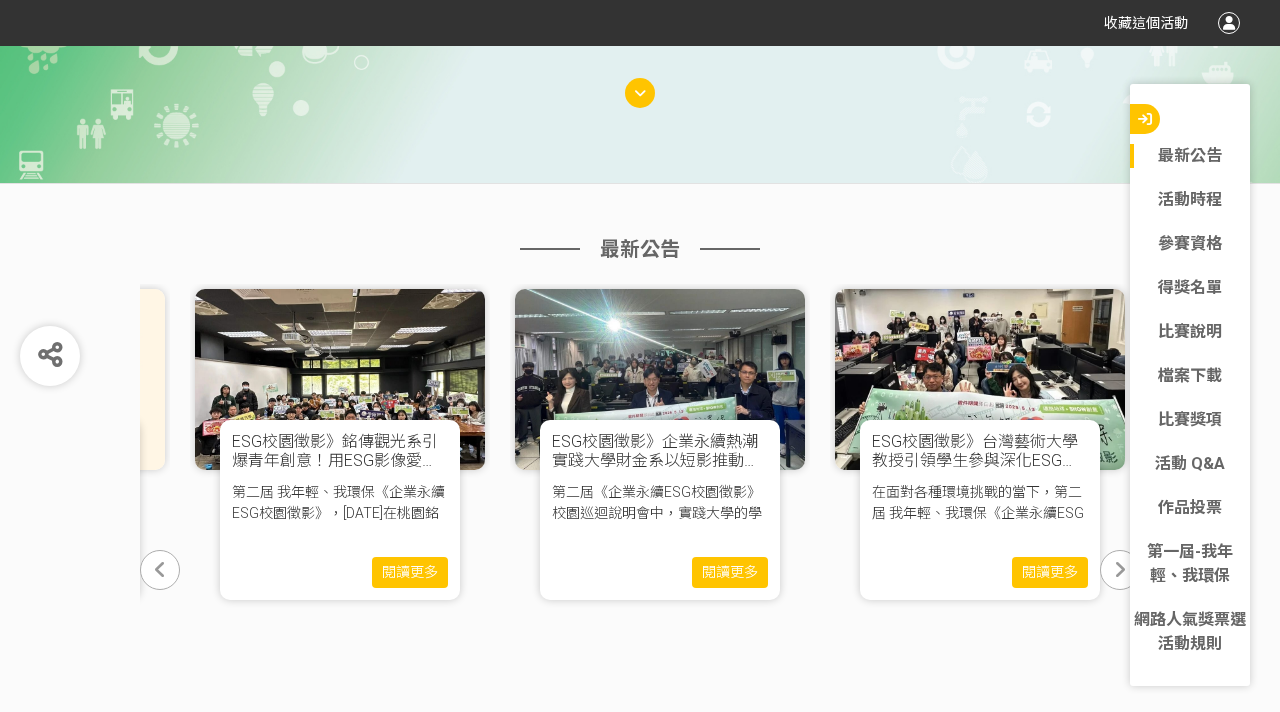click at bounding box center [1120, 570] 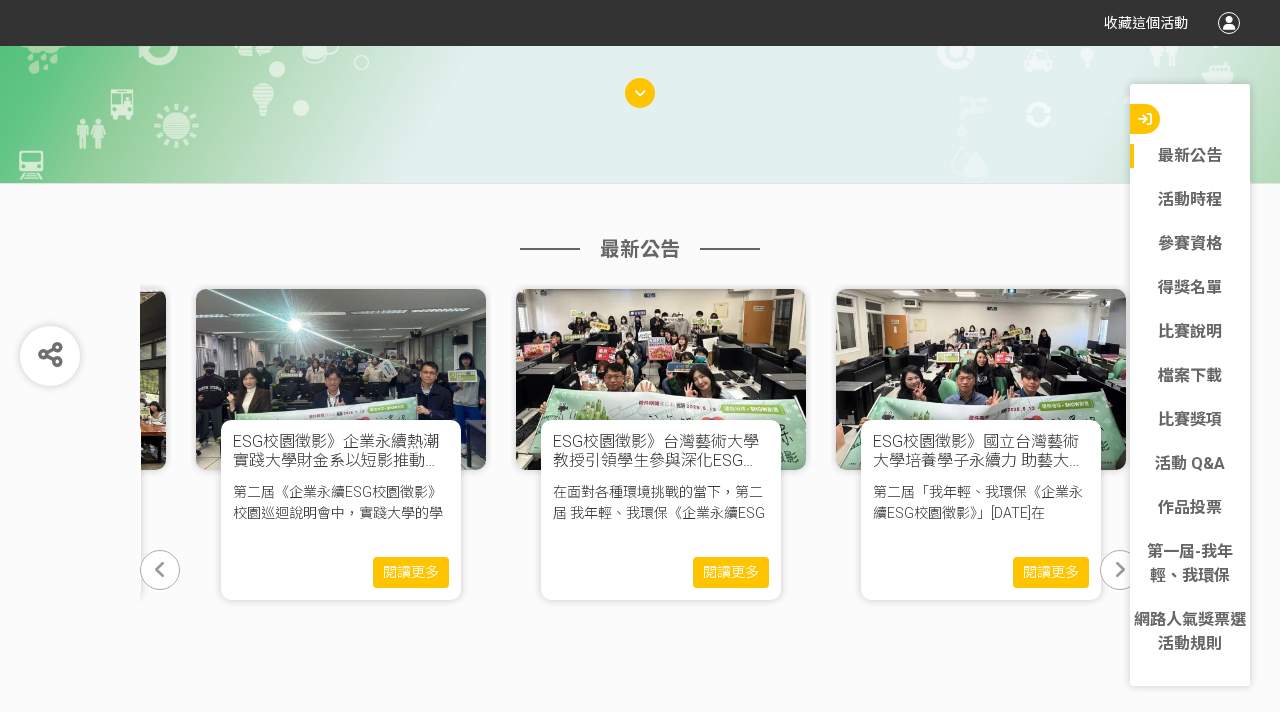 click at bounding box center [1120, 570] 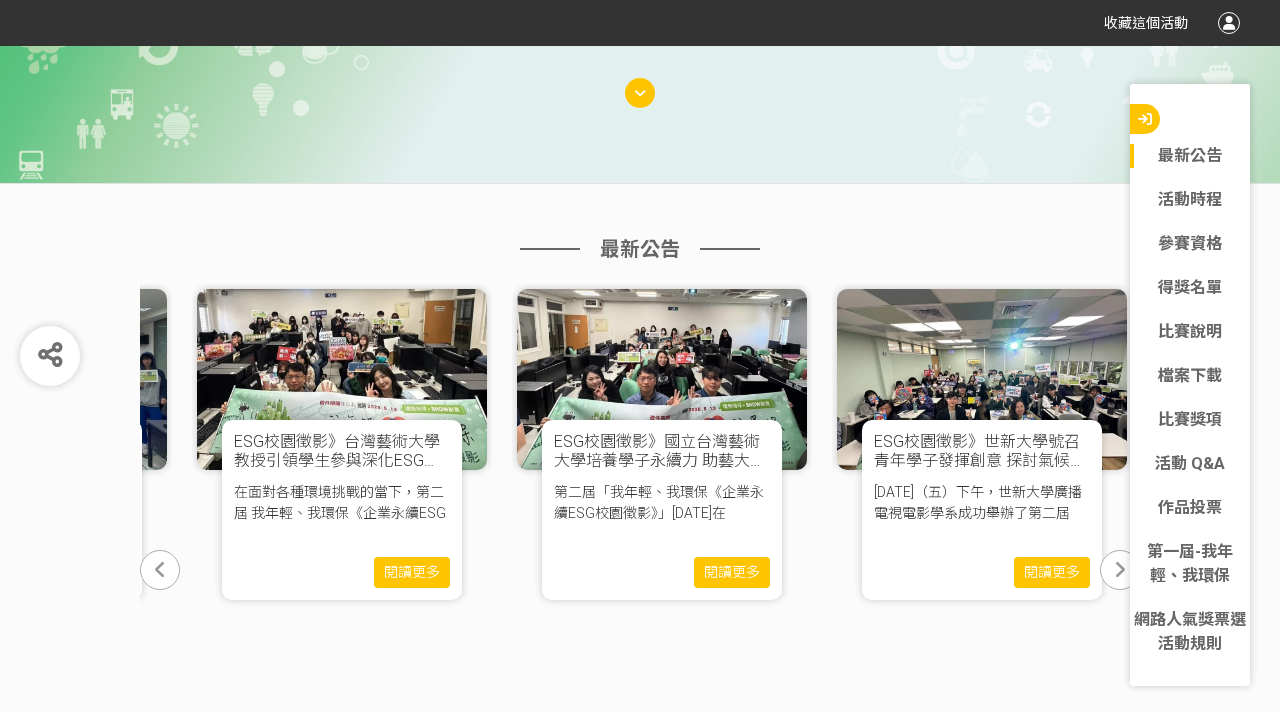 click at bounding box center (1120, 570) 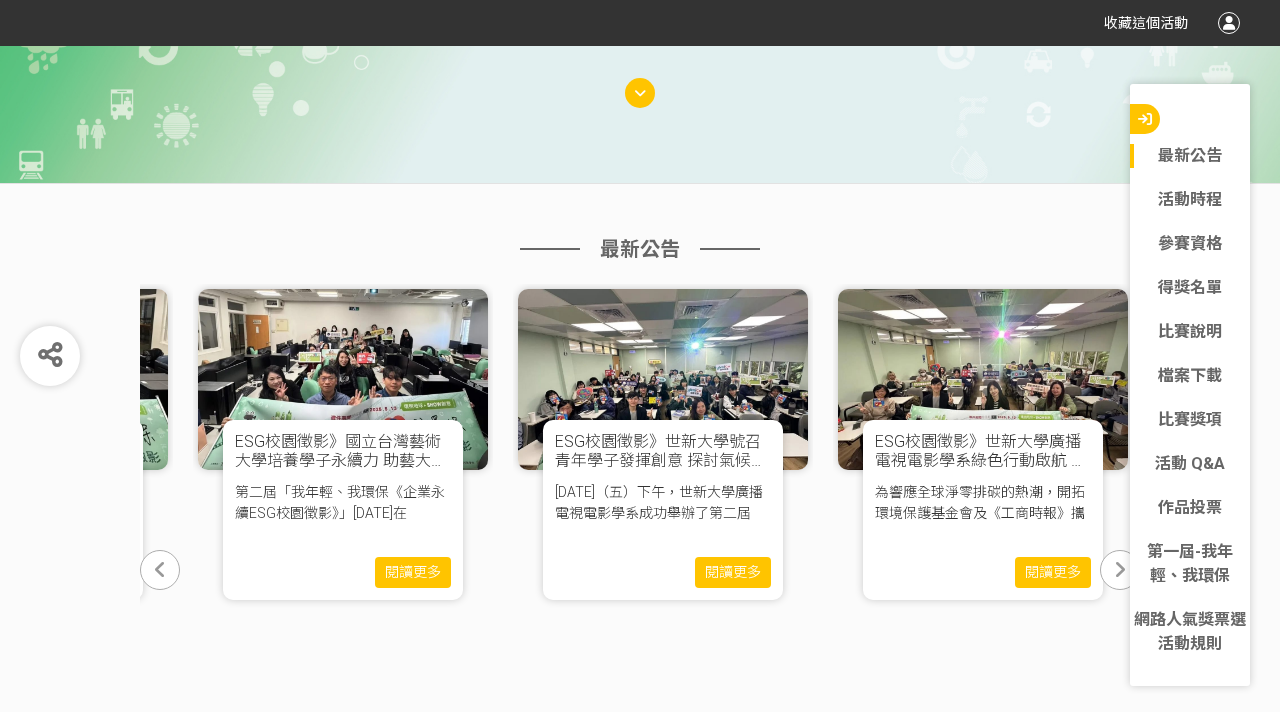 click at bounding box center [1120, 570] 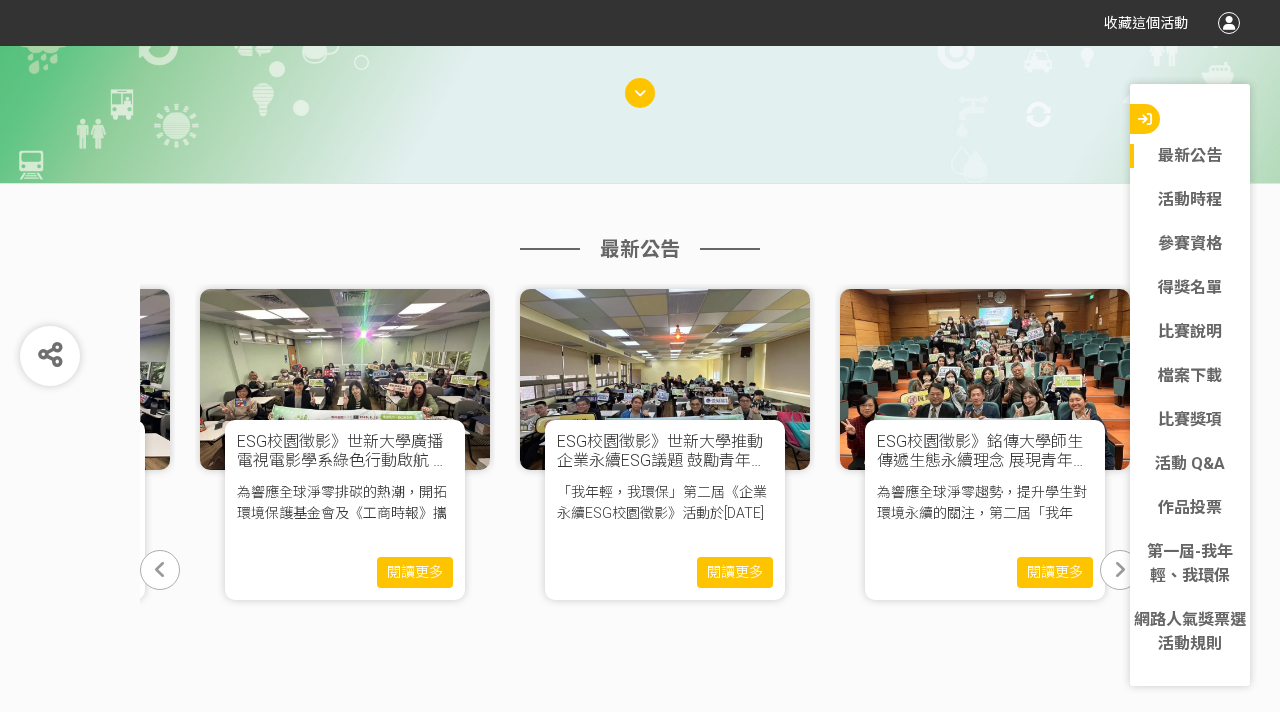 click at bounding box center (1120, 570) 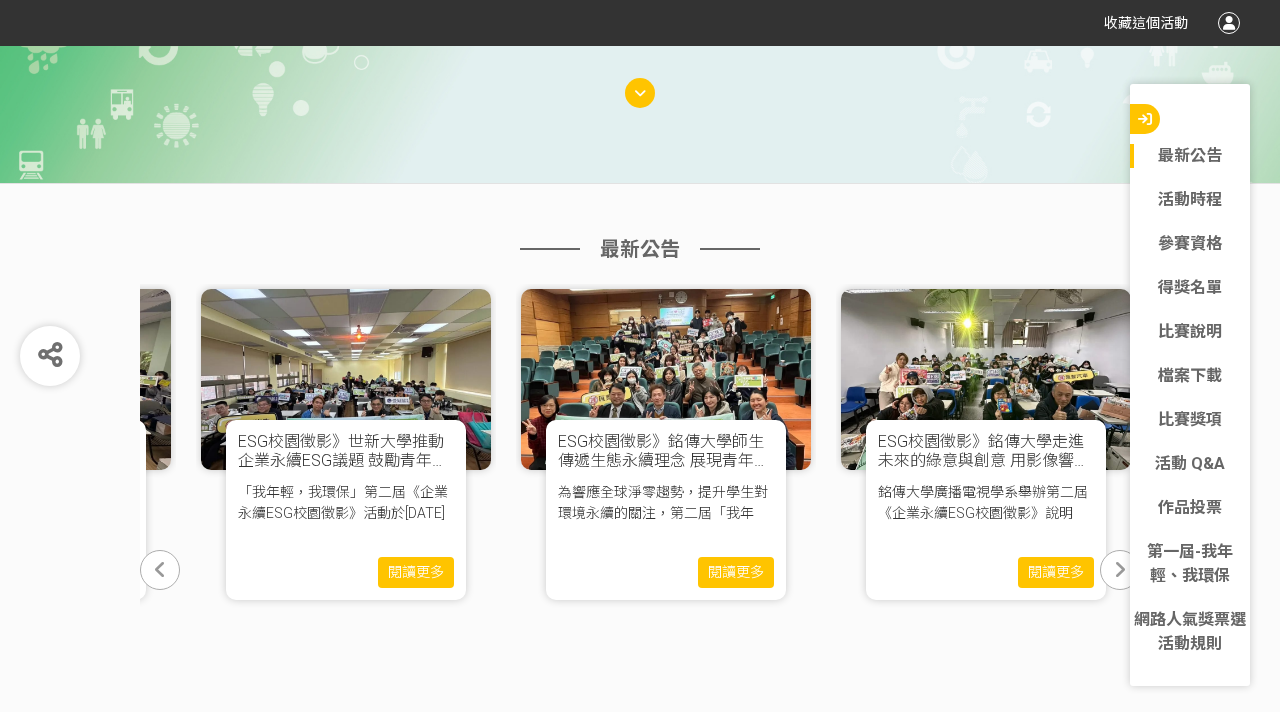 click at bounding box center [1120, 570] 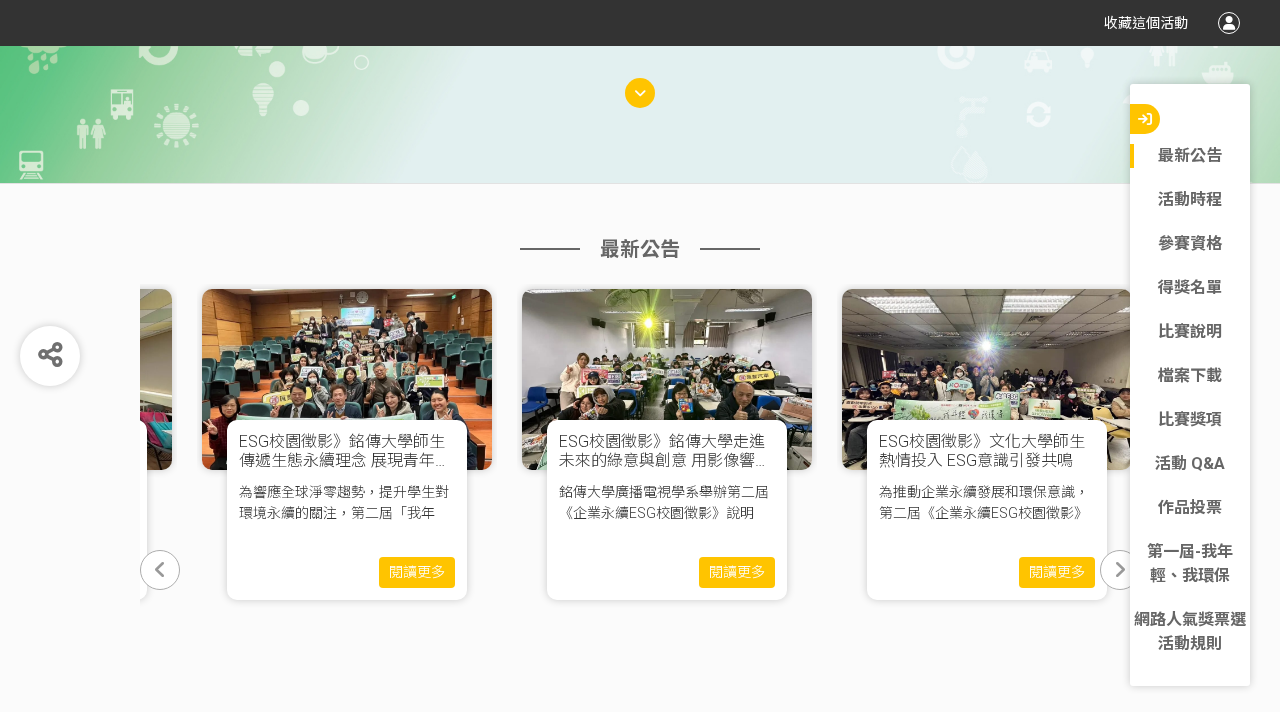 click at bounding box center (1120, 570) 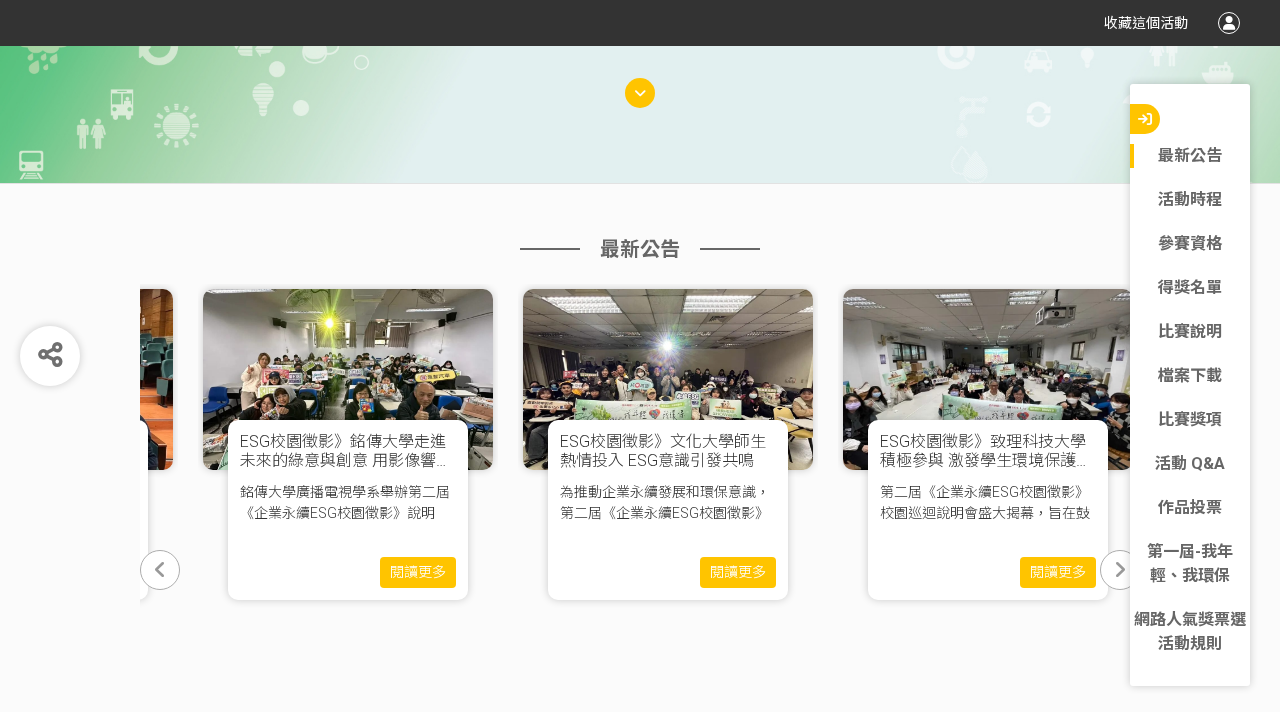 click at bounding box center (1120, 570) 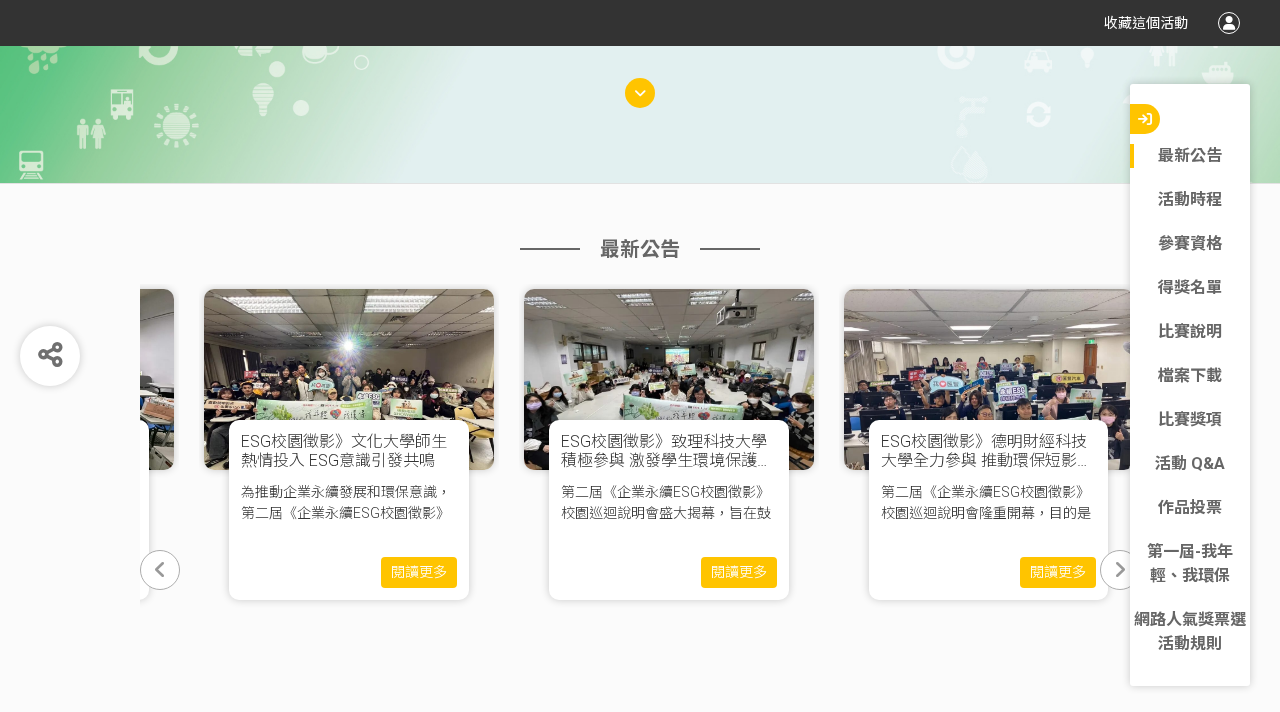 click at bounding box center [1120, 570] 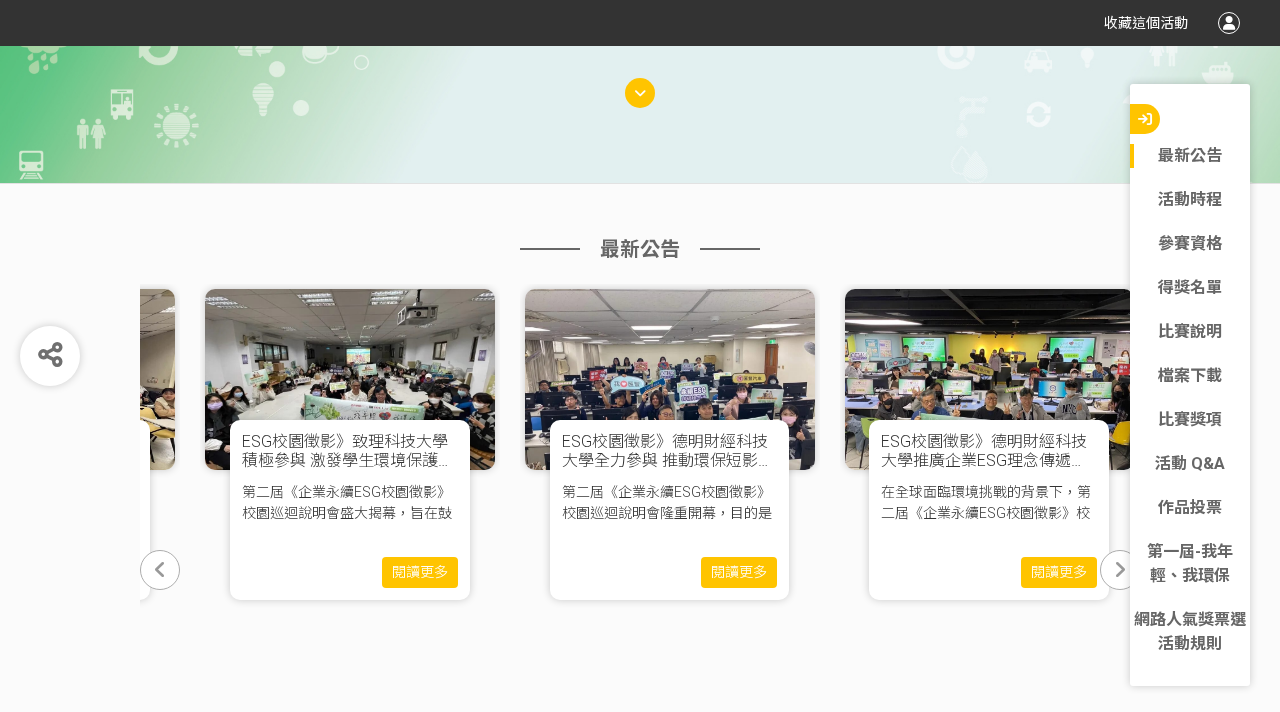 click at bounding box center [1120, 570] 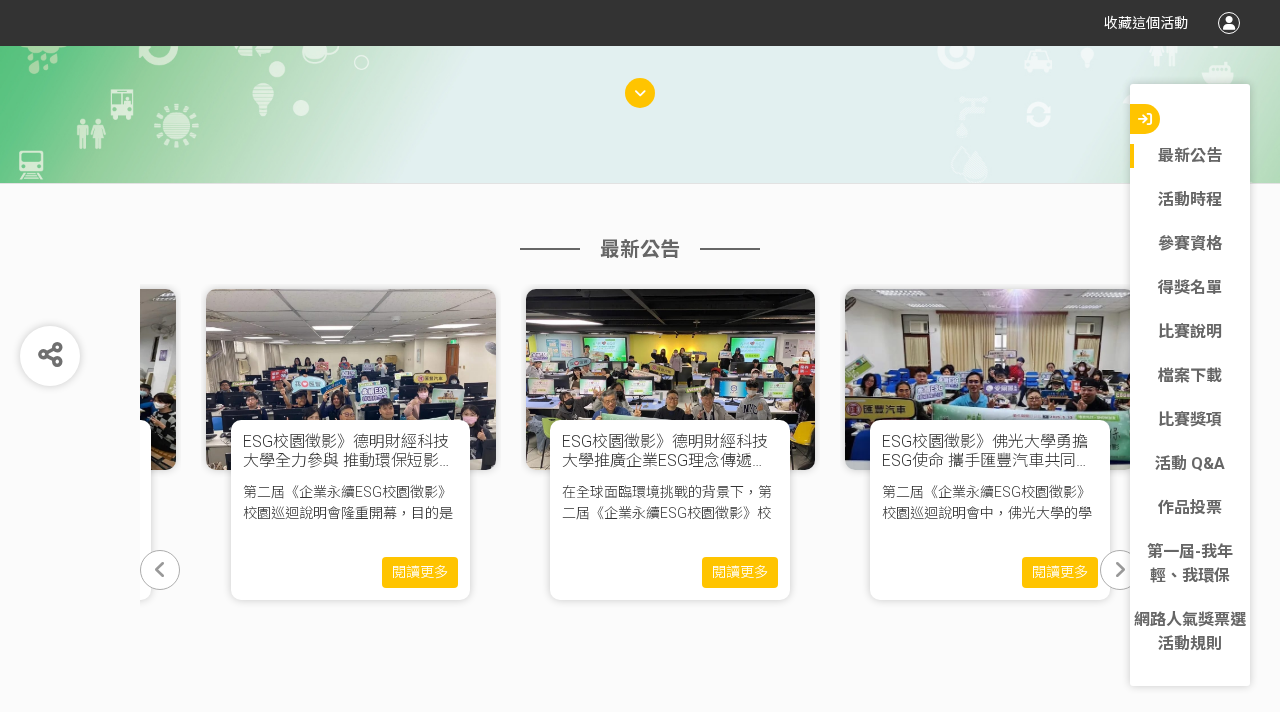 click at bounding box center (1120, 570) 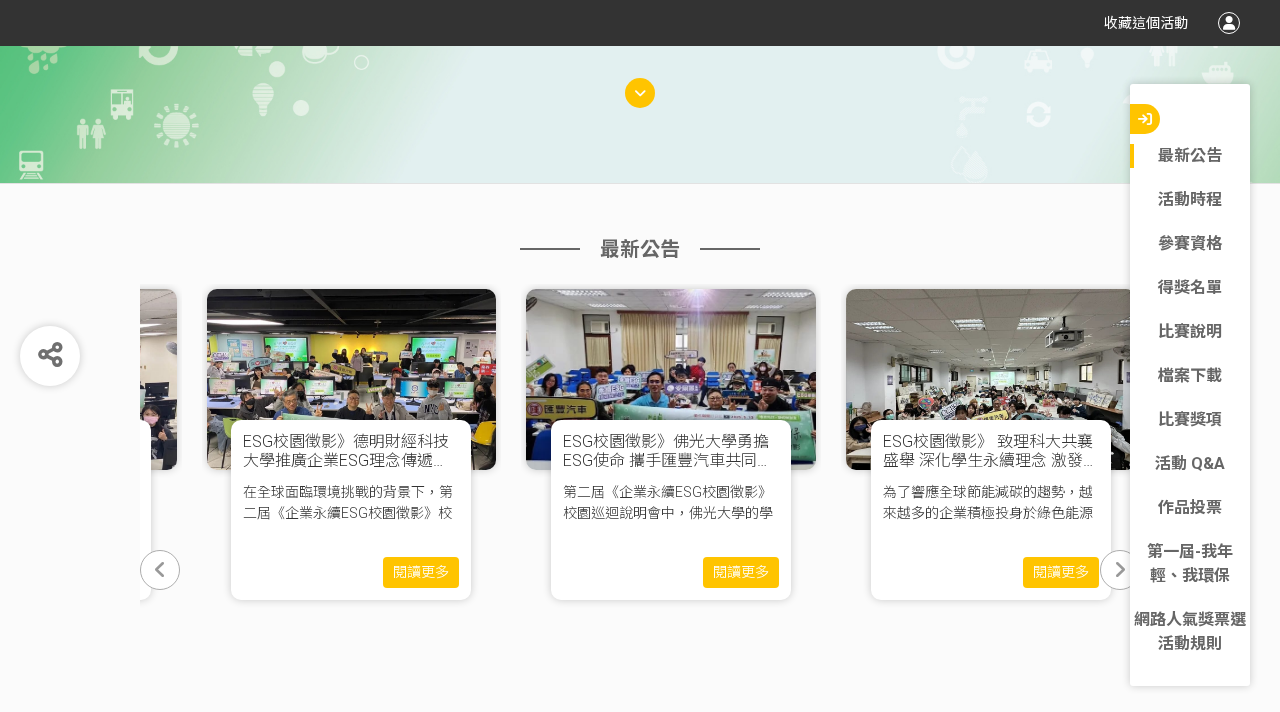 click at bounding box center (1120, 570) 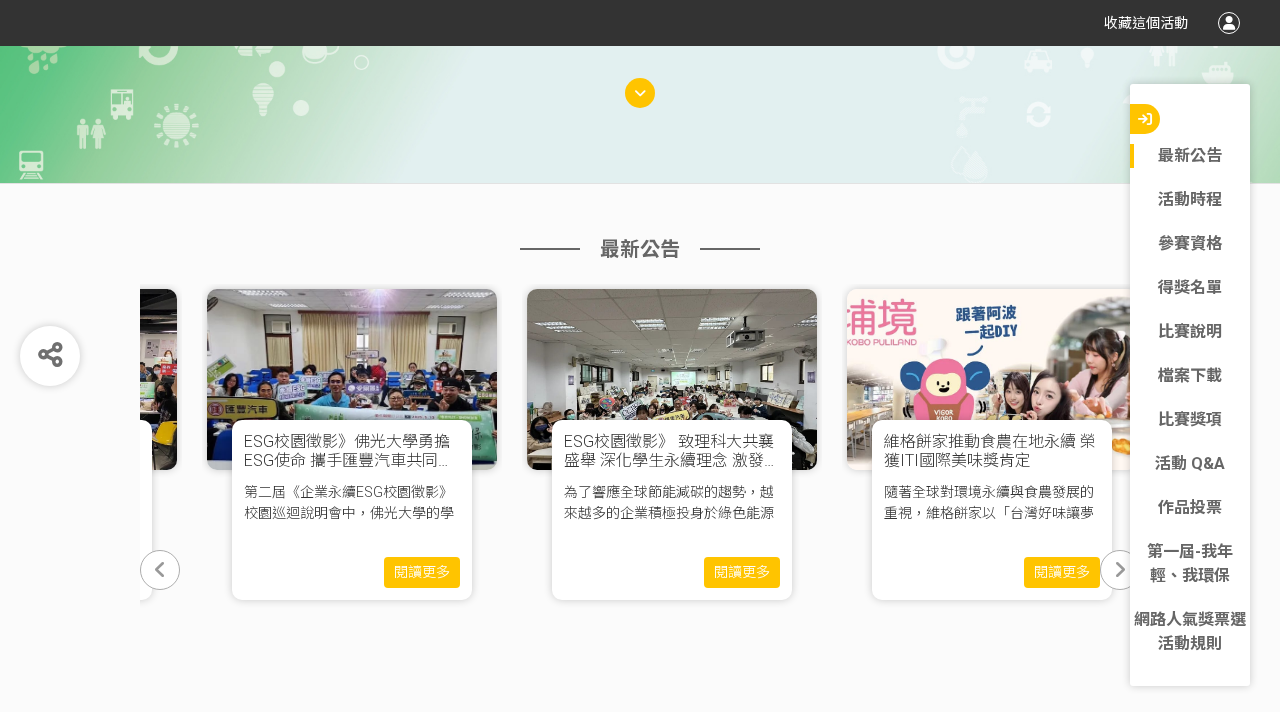 click at bounding box center (1120, 570) 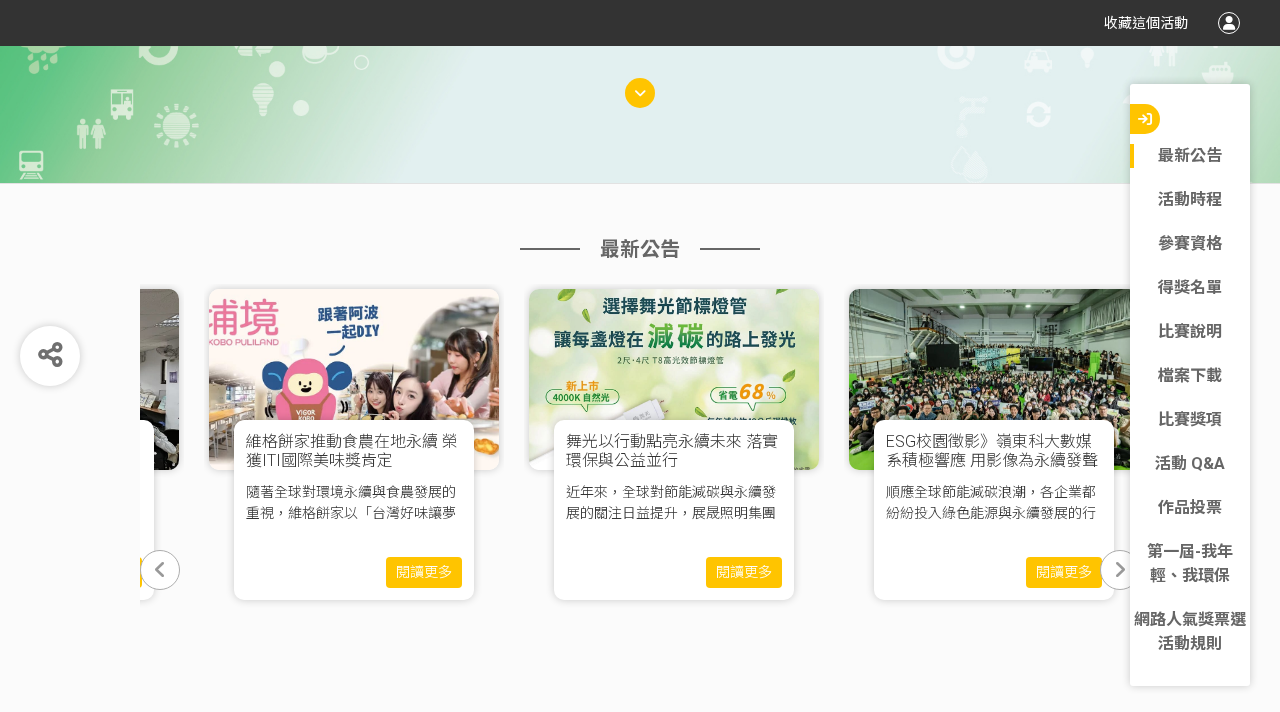 click at bounding box center [1120, 570] 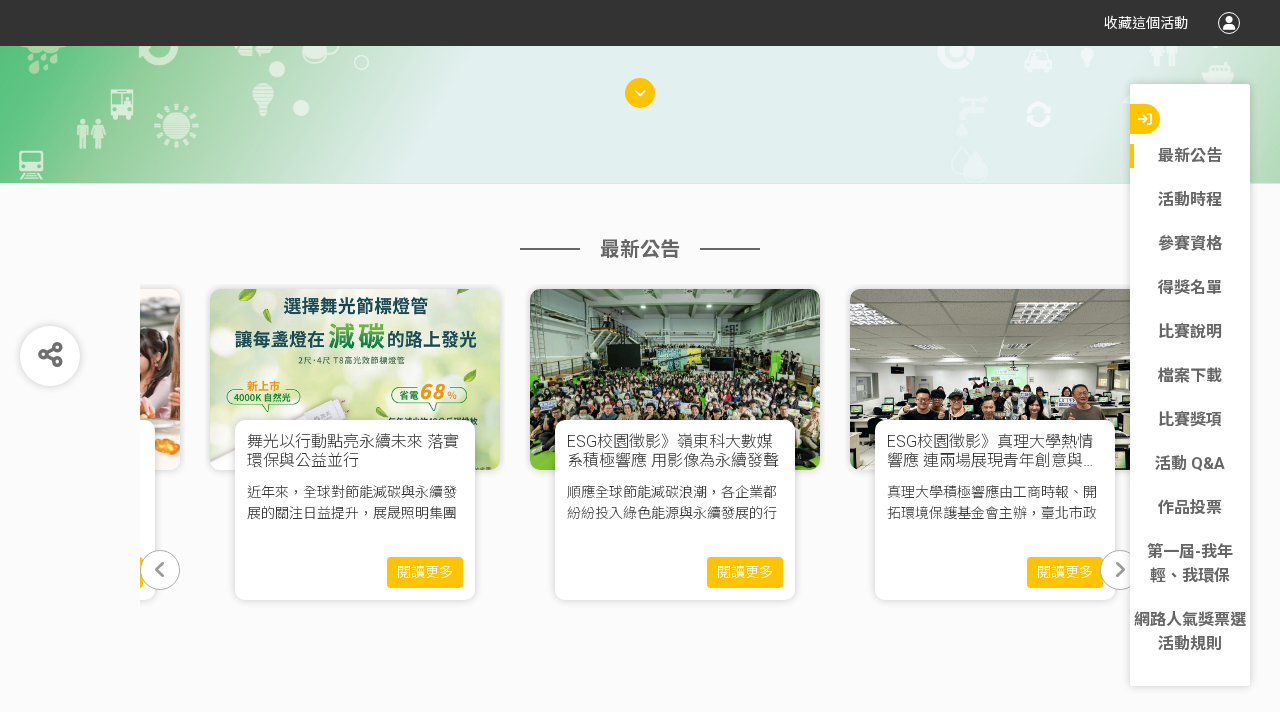click at bounding box center (1120, 570) 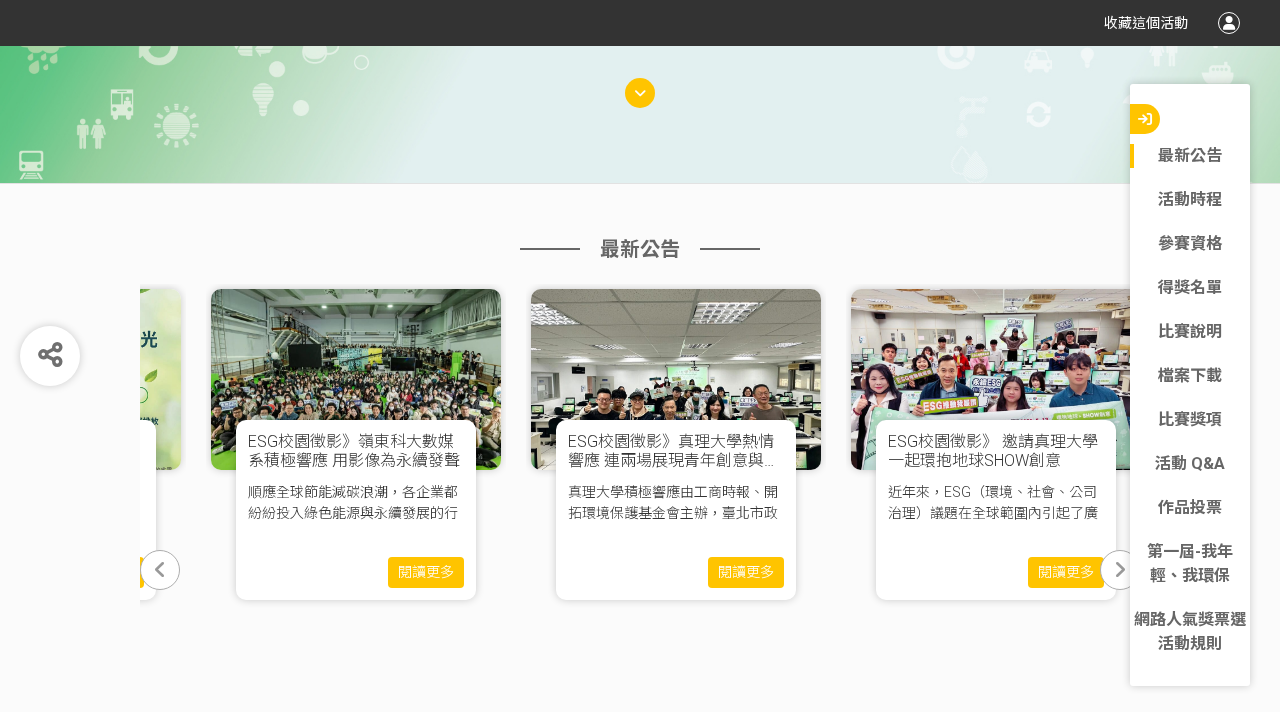 click at bounding box center (1120, 570) 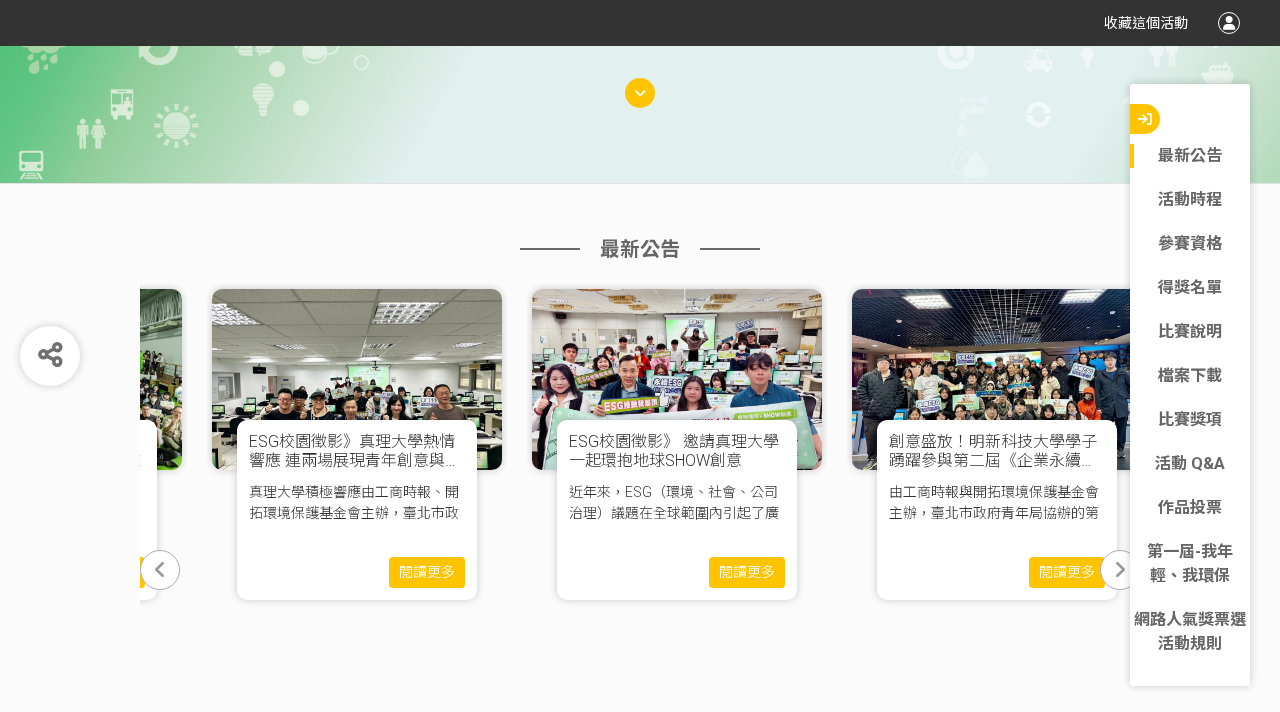 click at bounding box center [1120, 570] 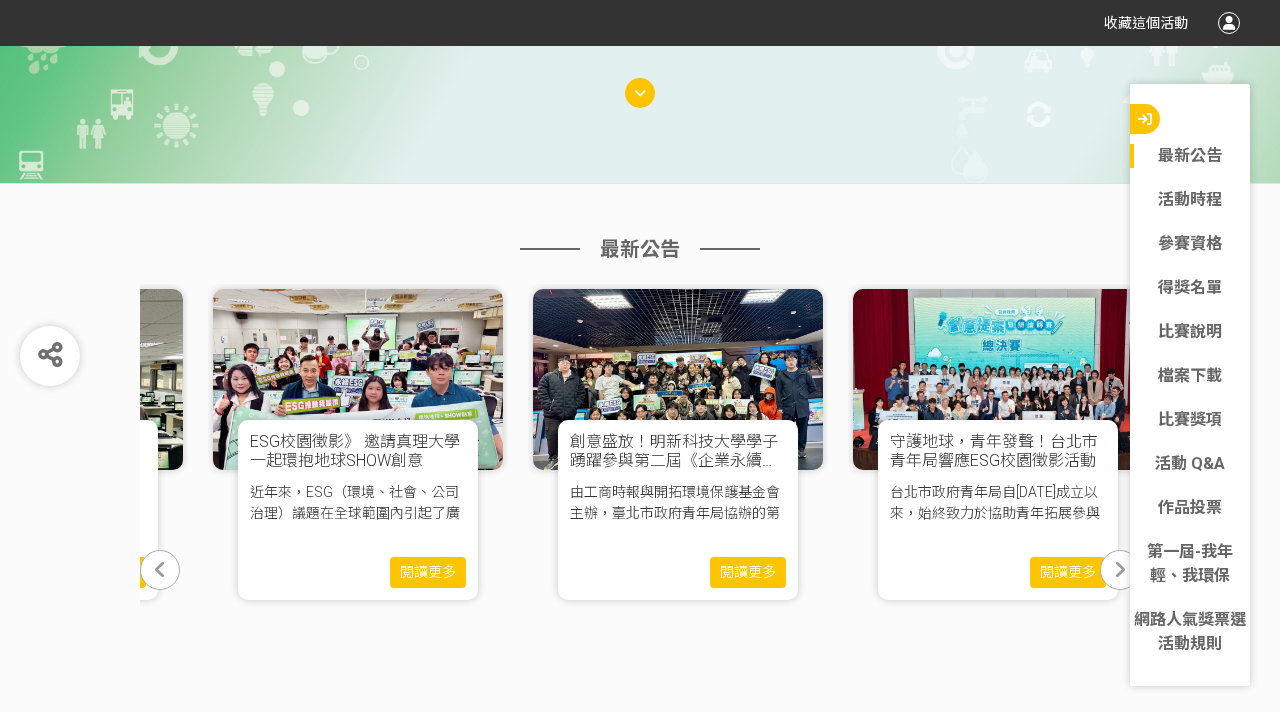 click at bounding box center [1120, 570] 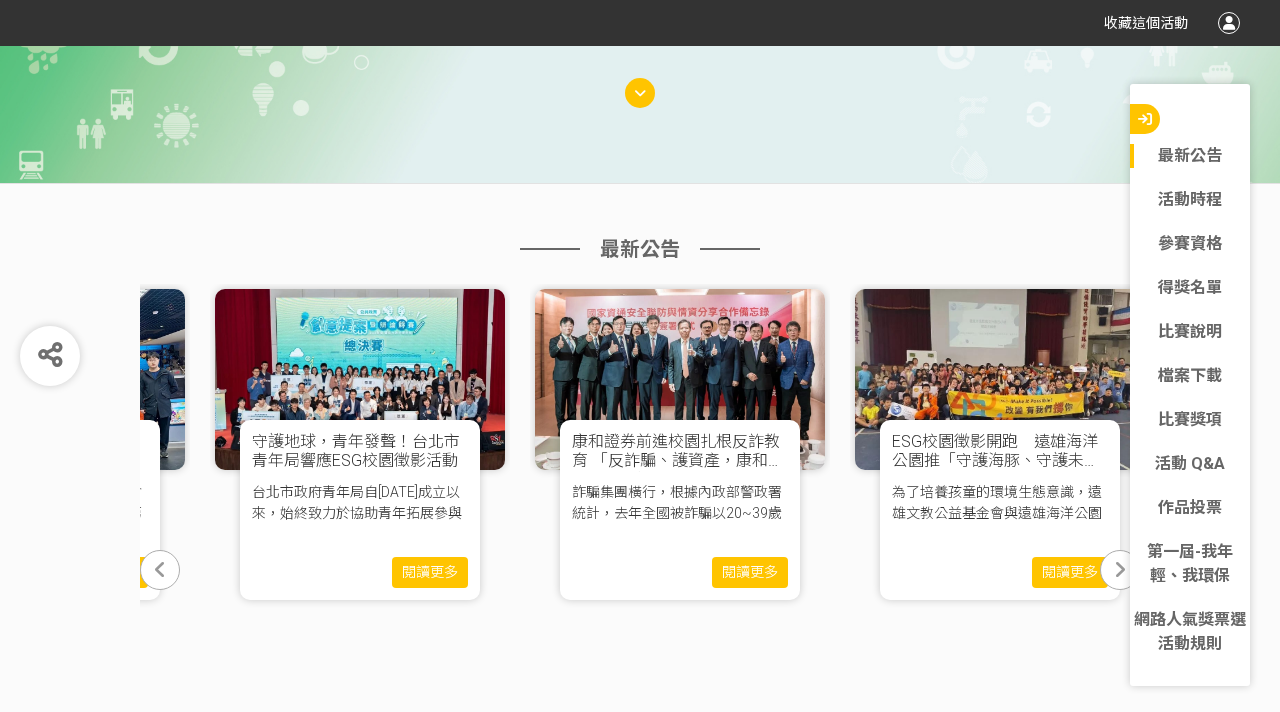 click at bounding box center [1120, 570] 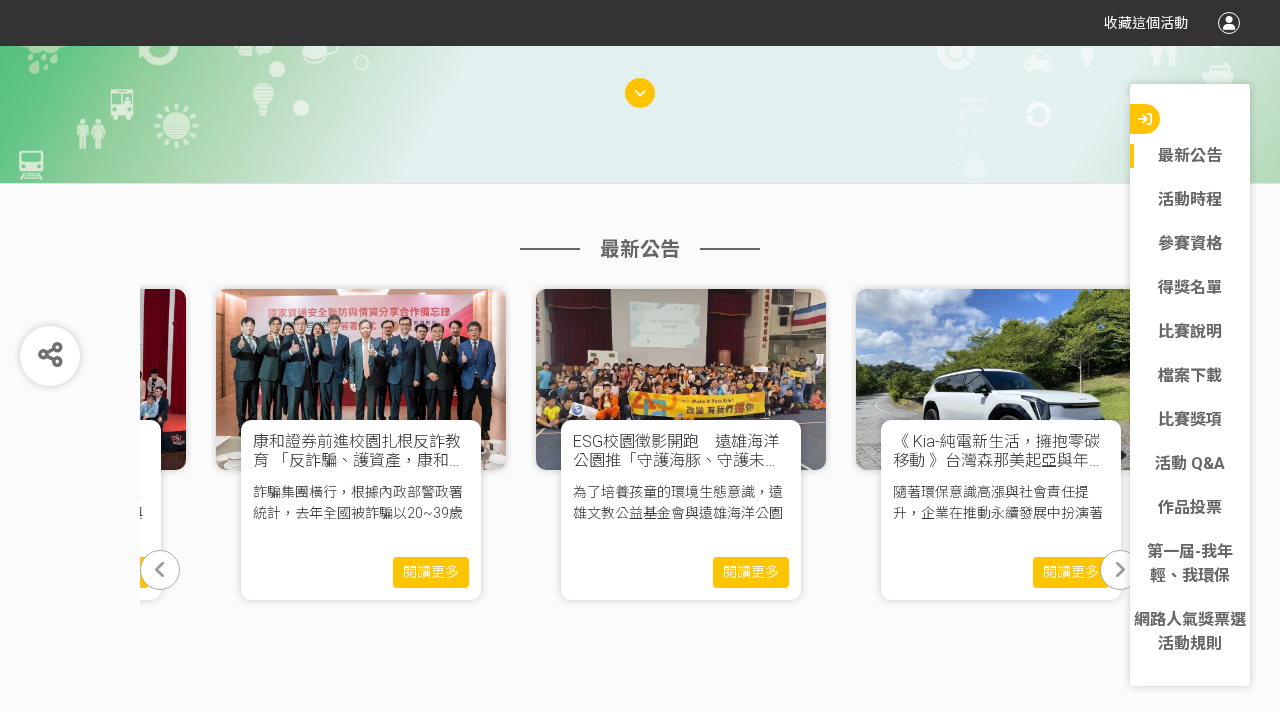 click at bounding box center [1120, 570] 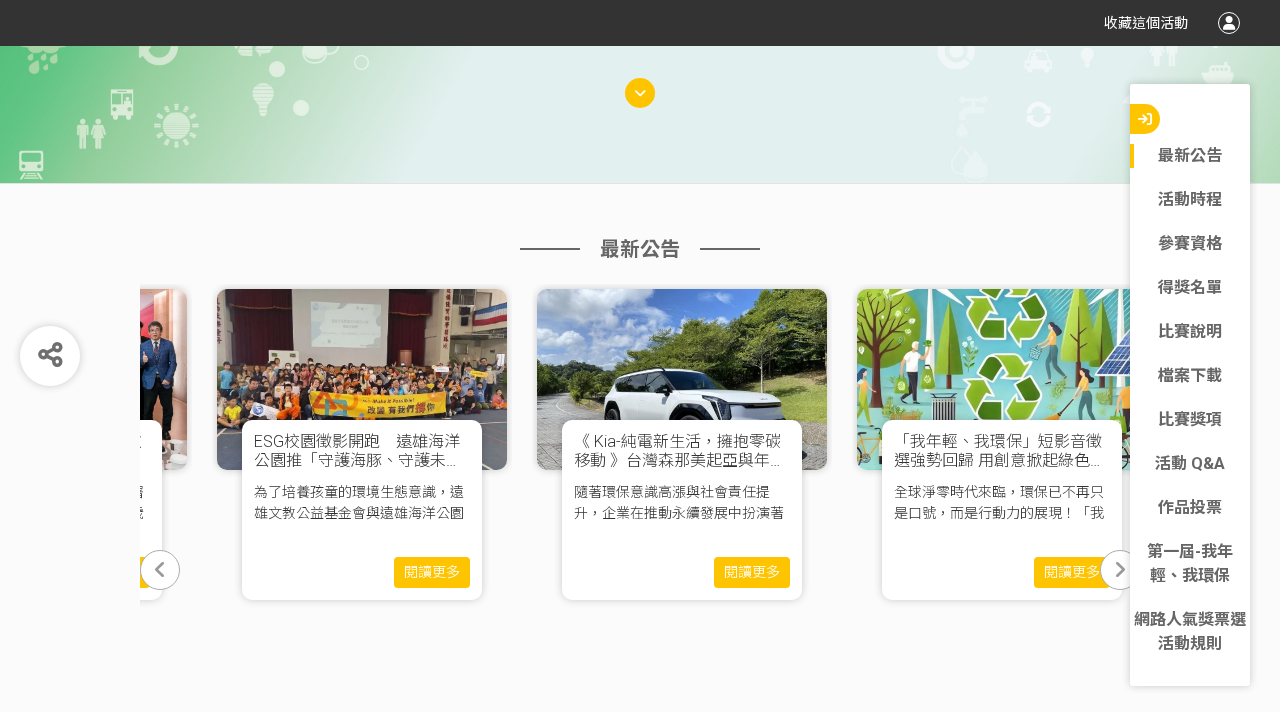 click at bounding box center [1120, 570] 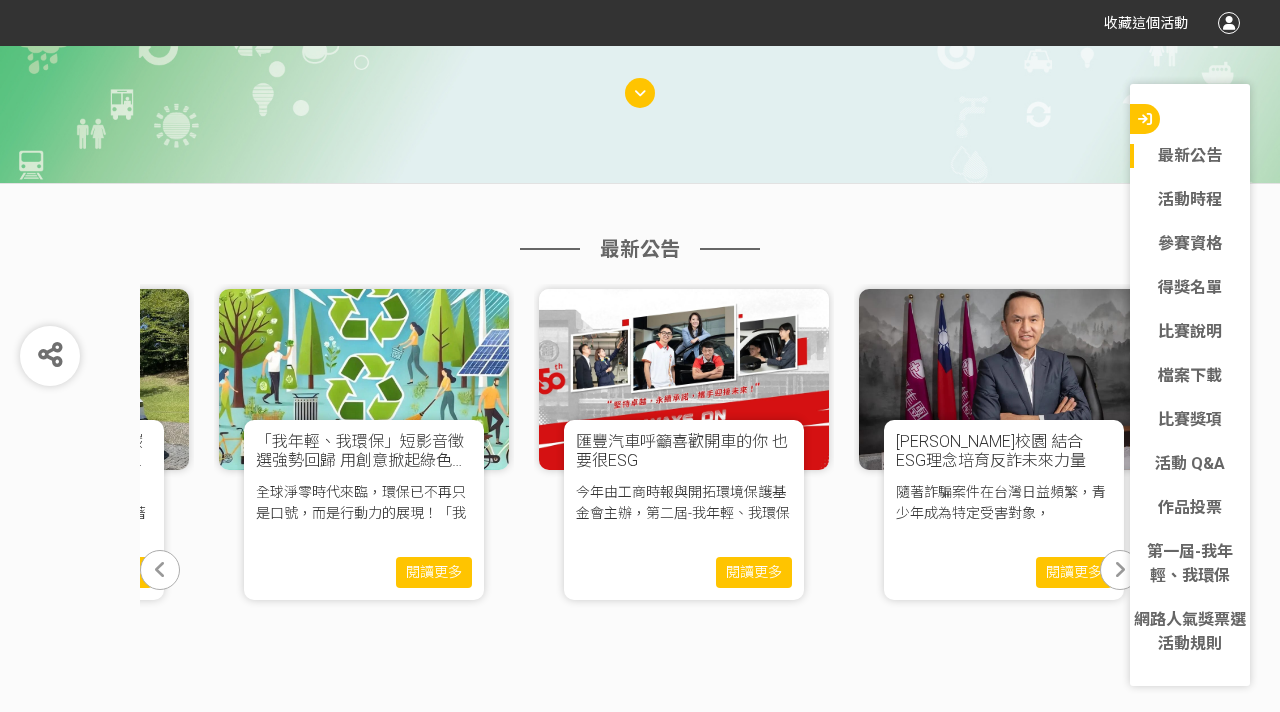 click at bounding box center (1120, 570) 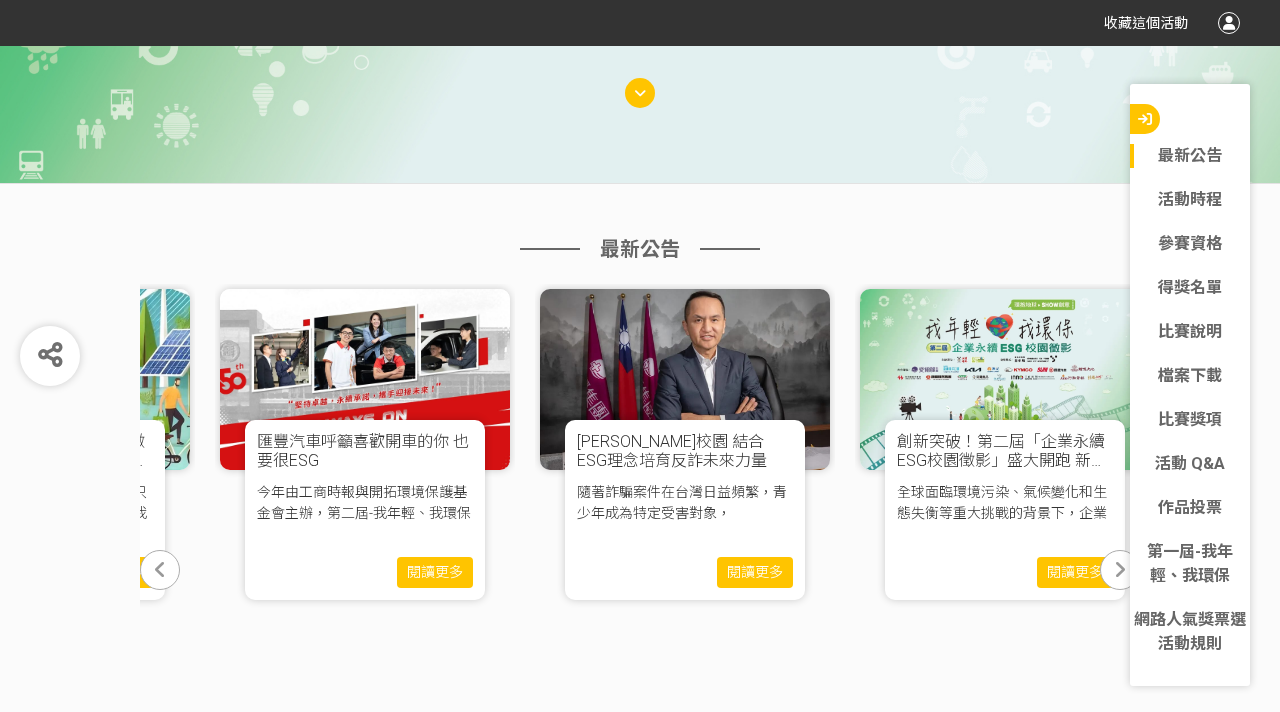 click at bounding box center (1120, 570) 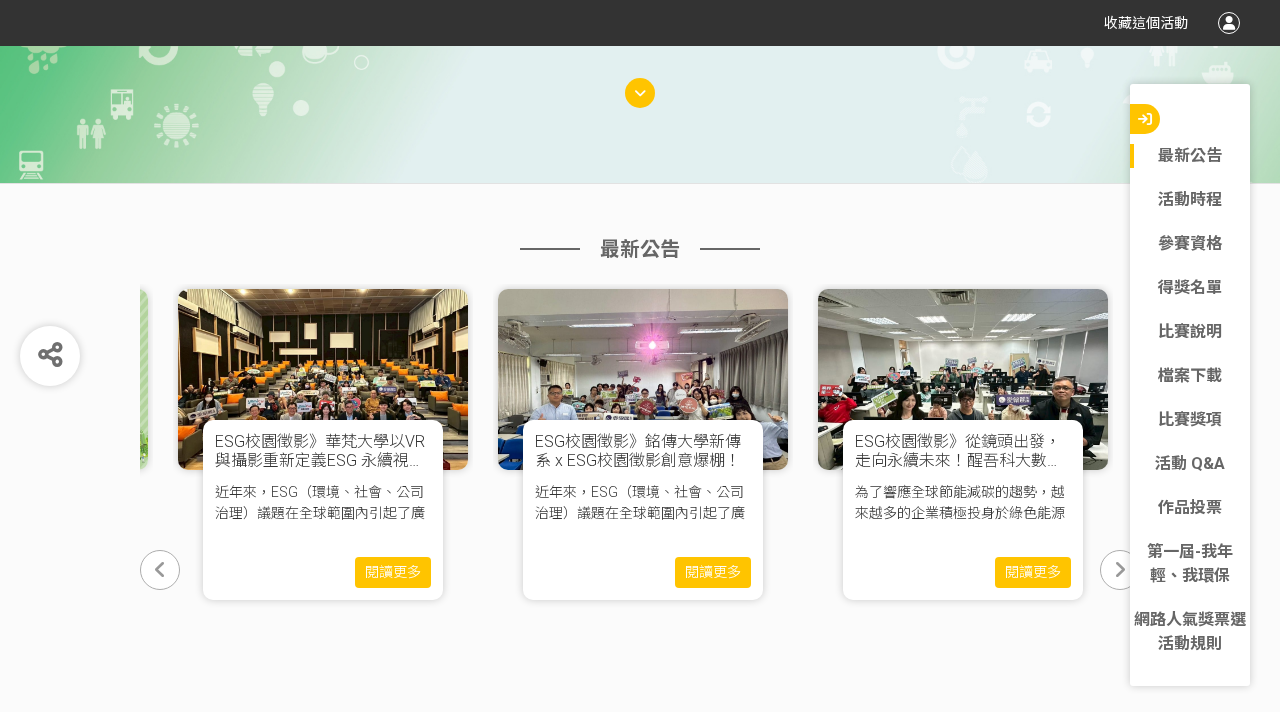 click at bounding box center [160, 570] 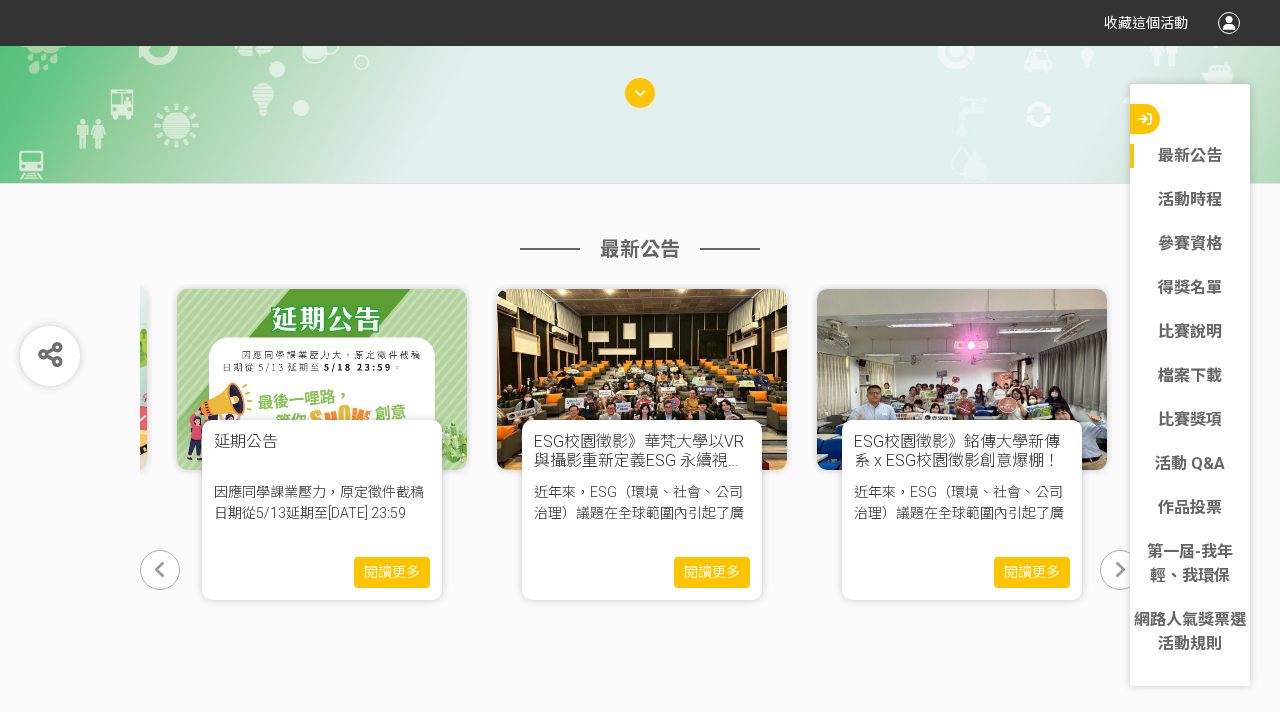 click at bounding box center [160, 570] 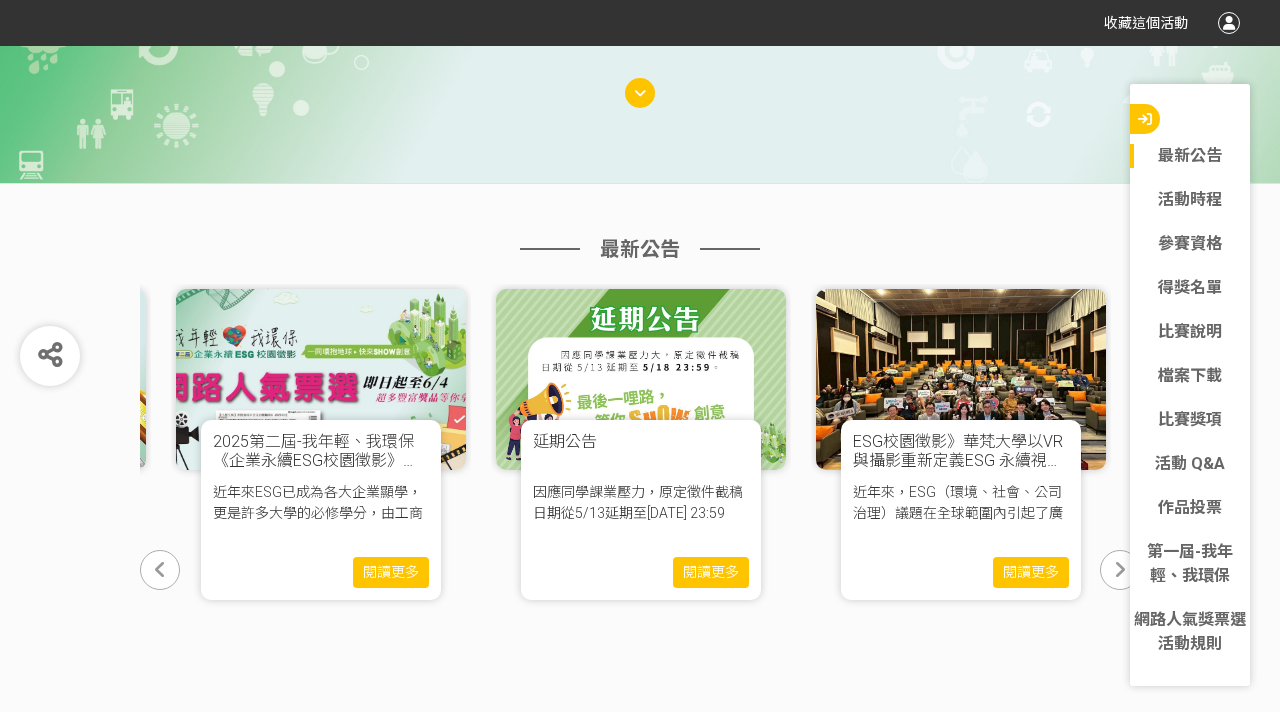 click at bounding box center [160, 570] 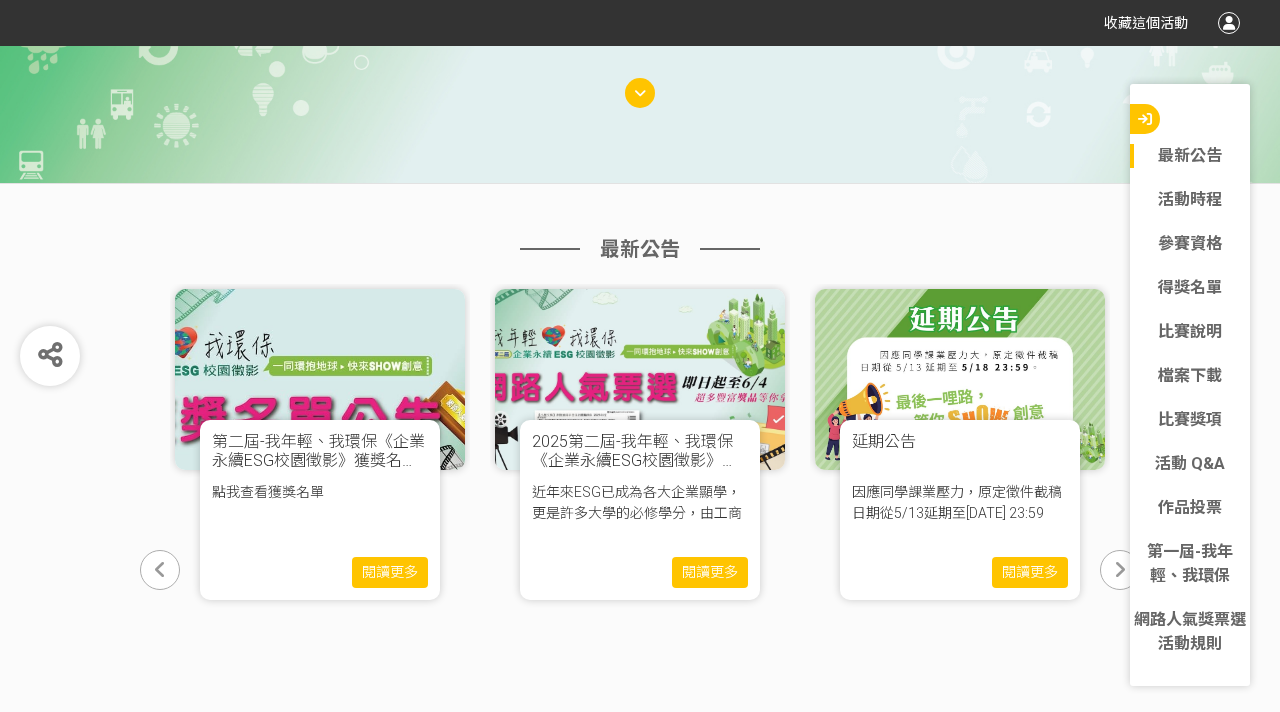 click at bounding box center (160, 570) 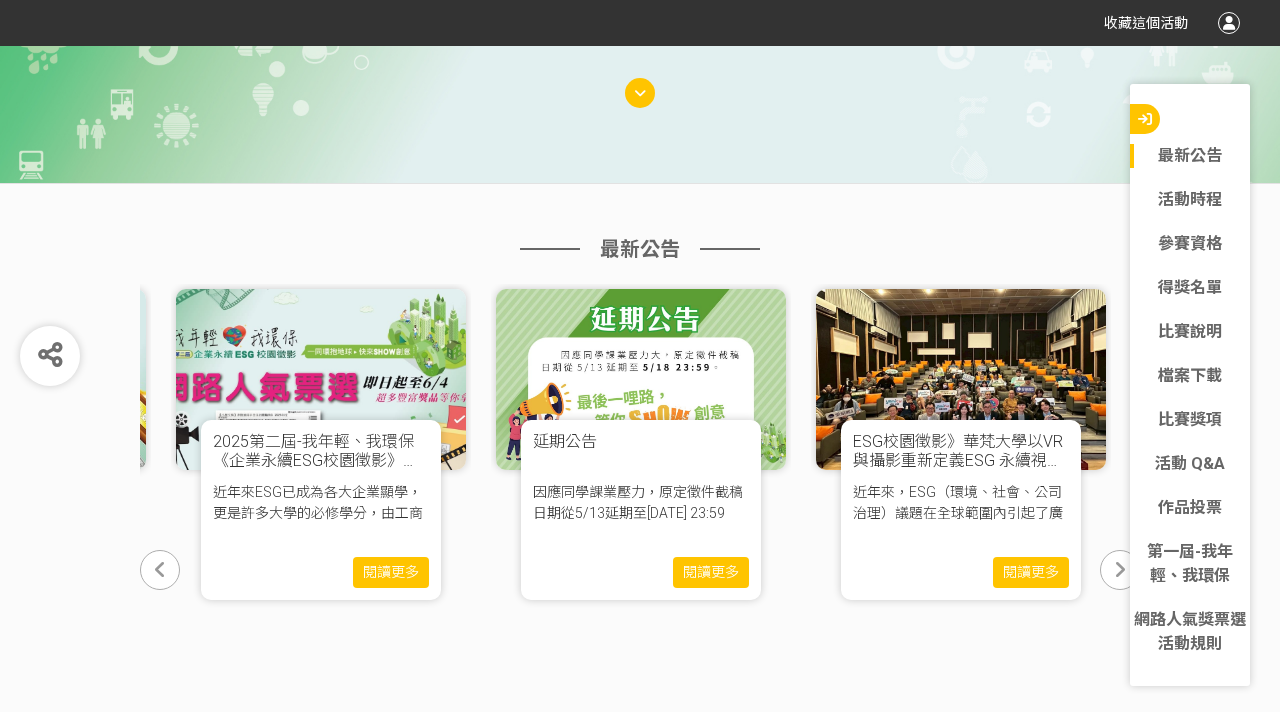 click at bounding box center (160, 570) 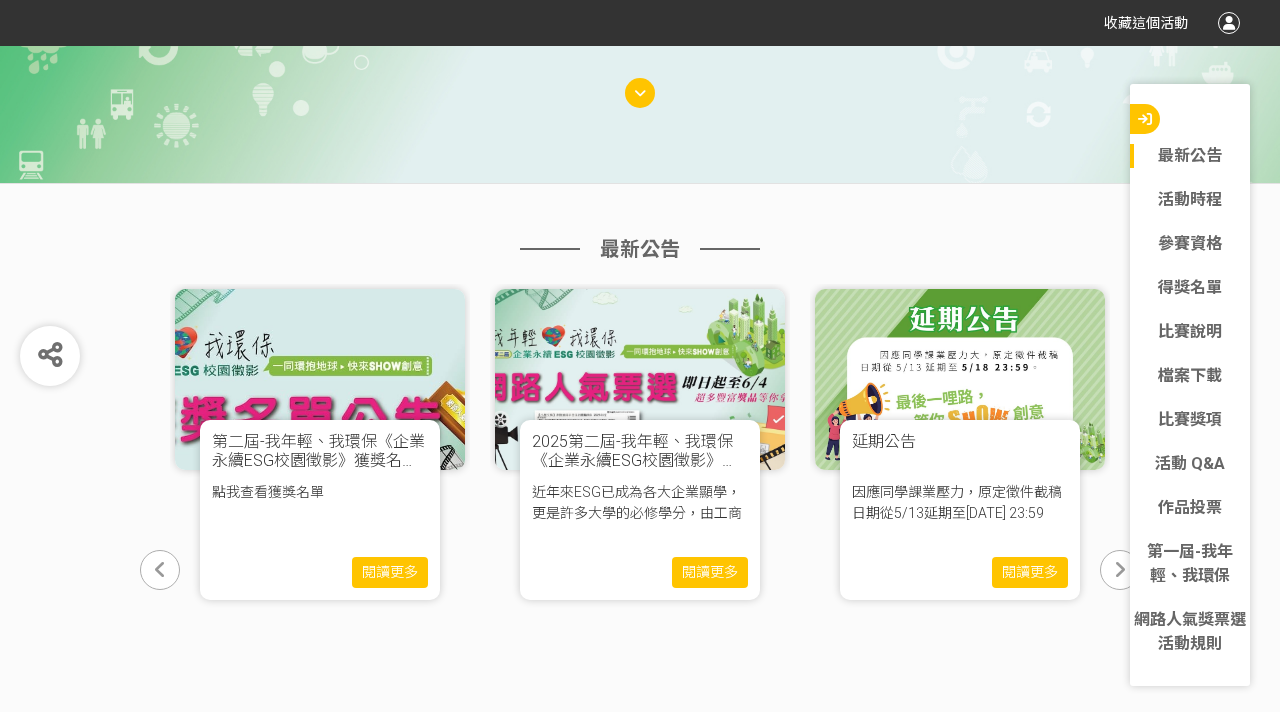 click on "閱讀更多" at bounding box center (390, 572) 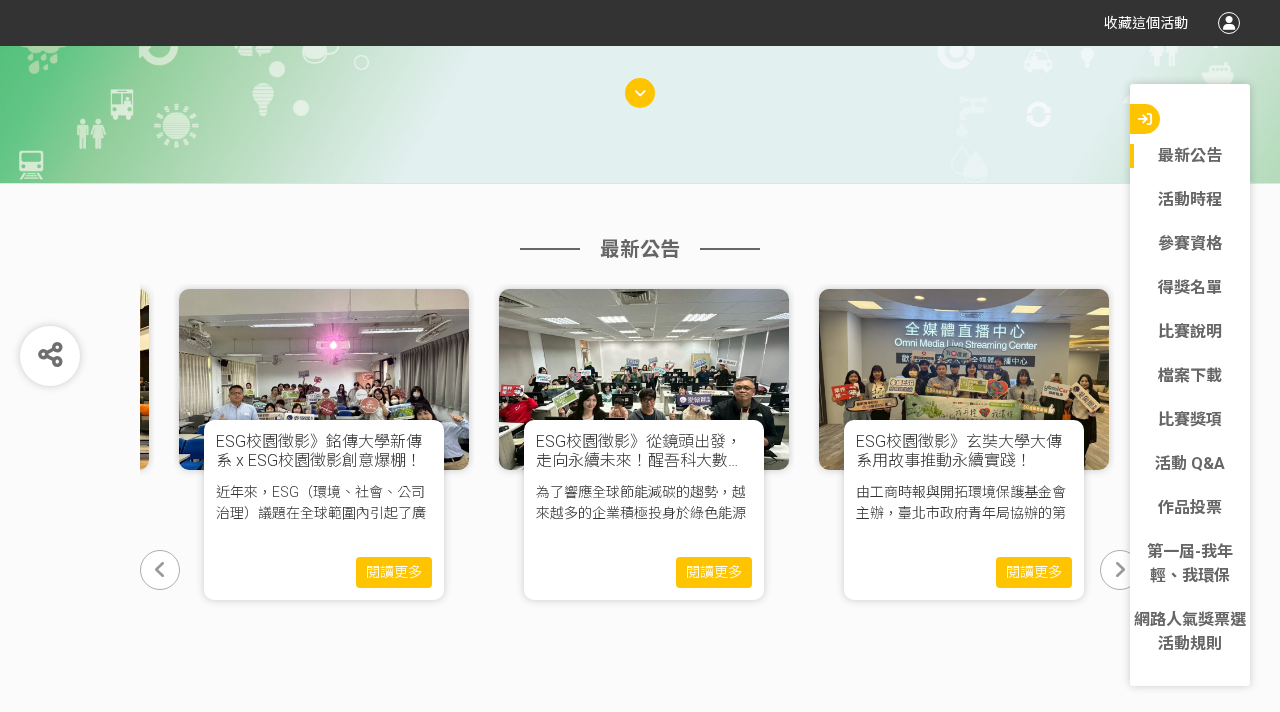 click at bounding box center (160, 570) 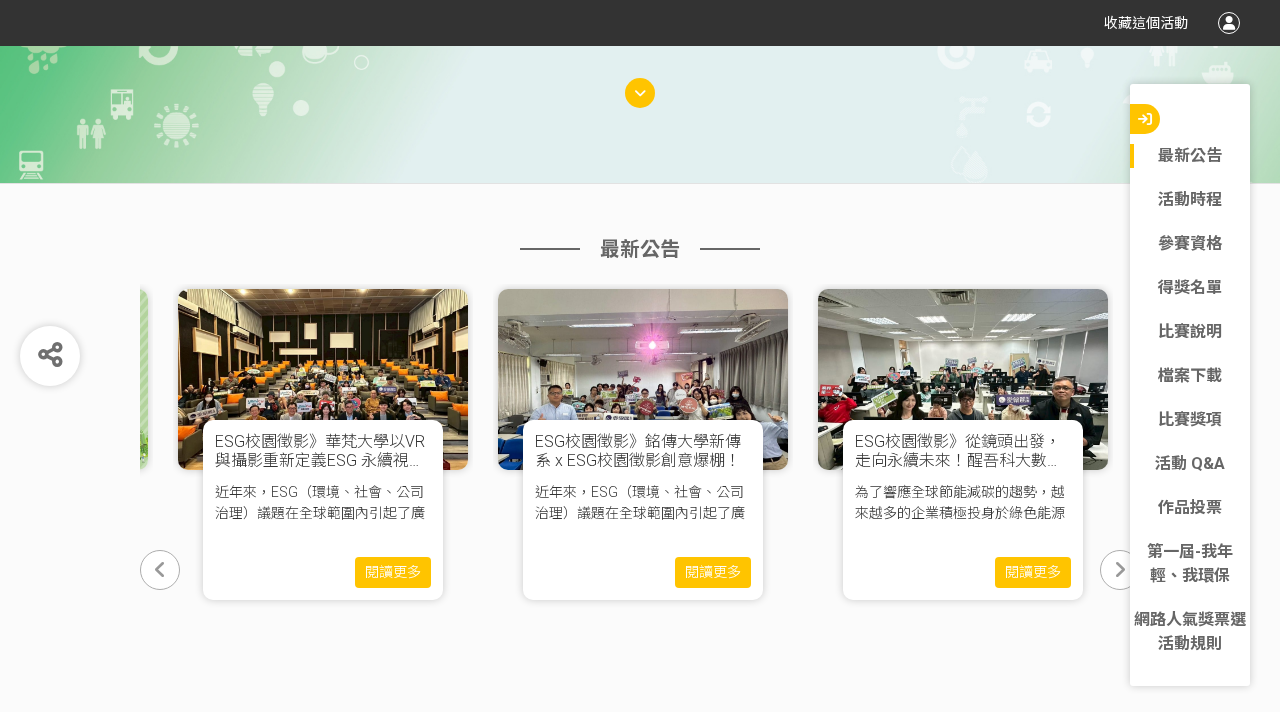 click at bounding box center [160, 570] 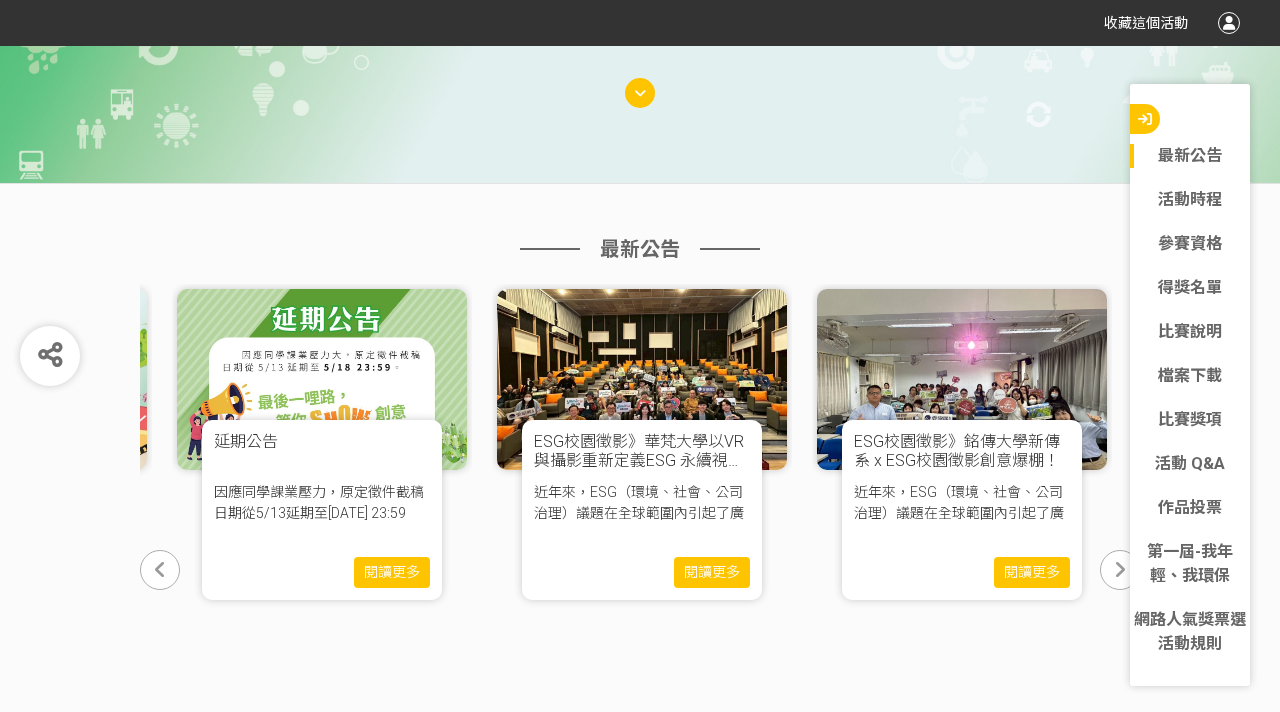 click at bounding box center (160, 570) 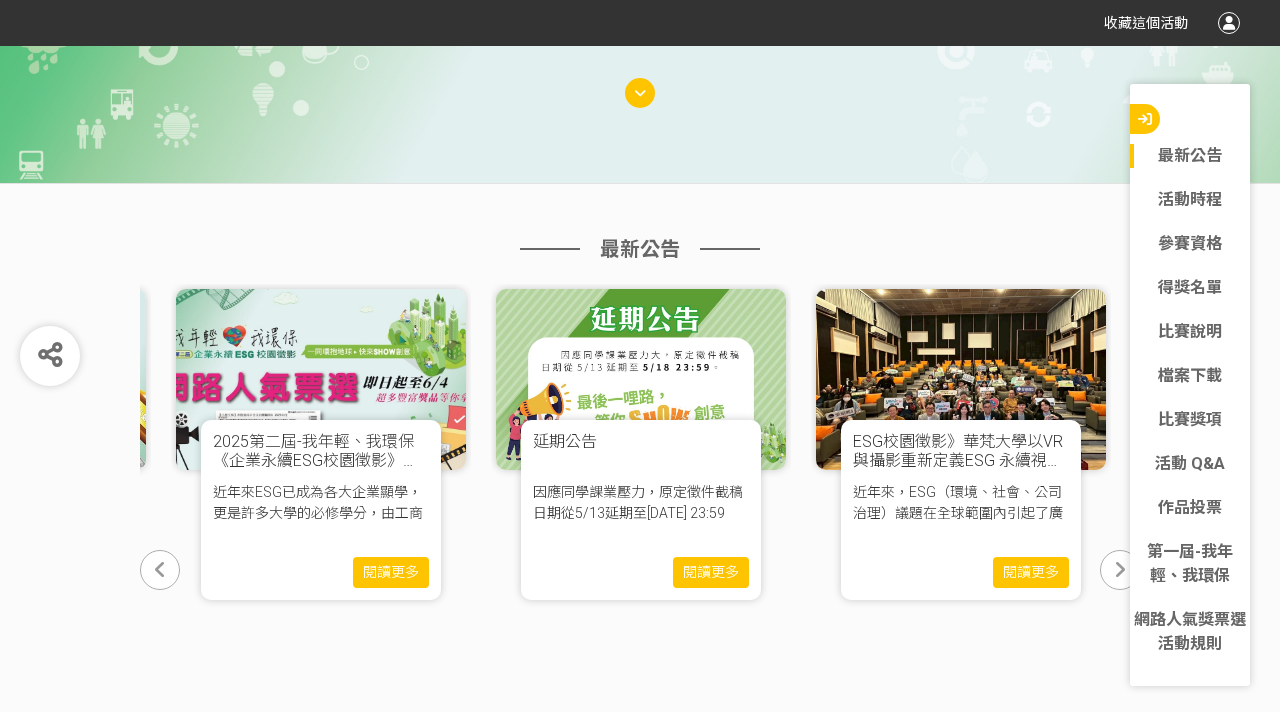 click at bounding box center [160, 570] 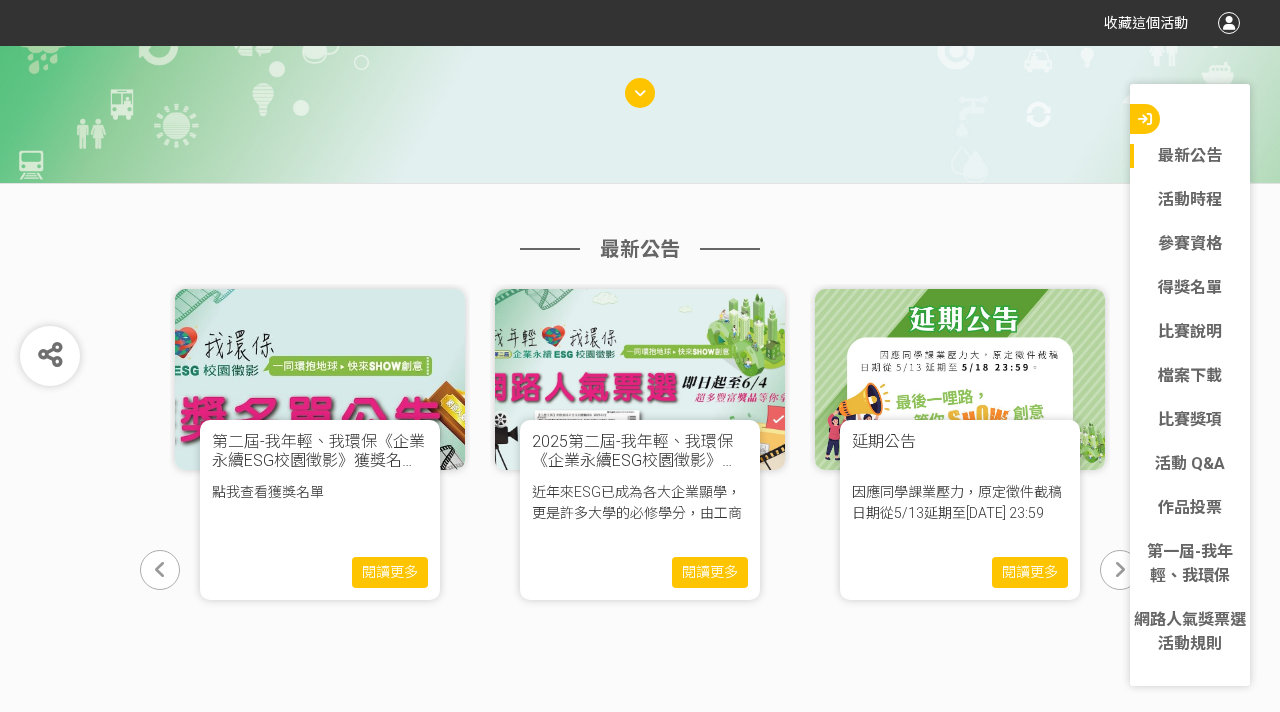 click at bounding box center [160, 570] 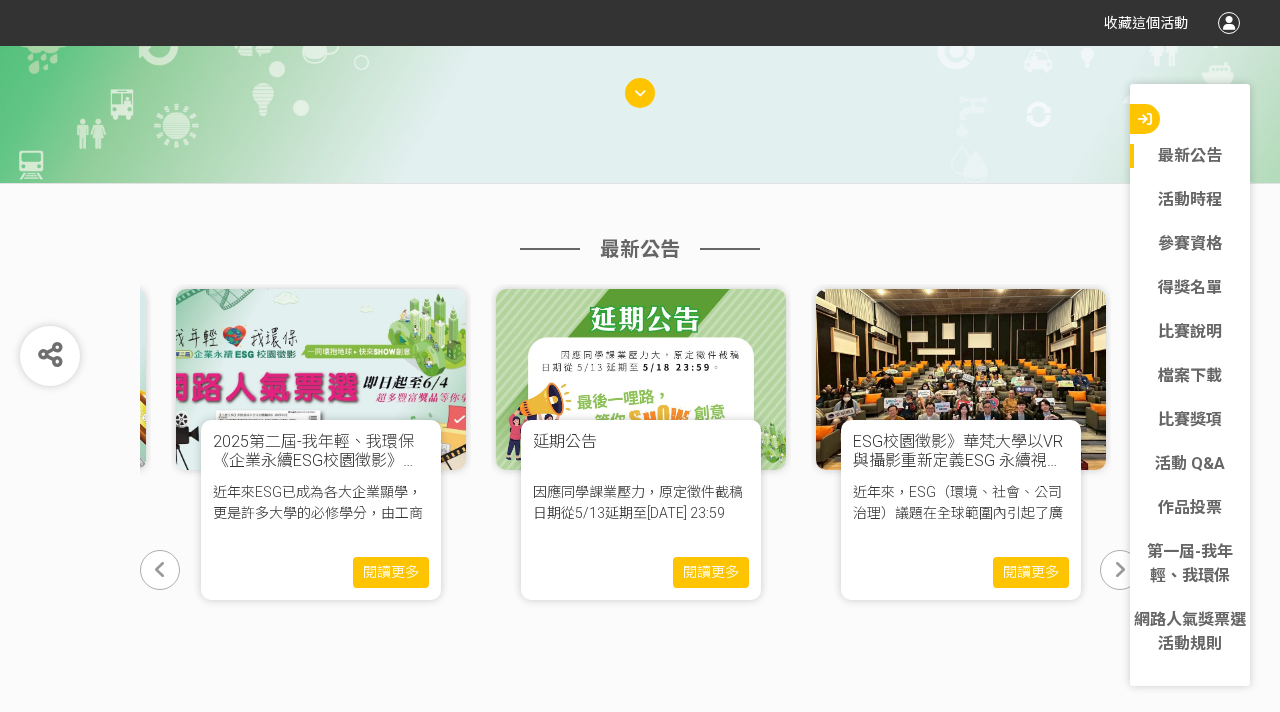 click on "閱讀更多" at bounding box center [391, 572] 